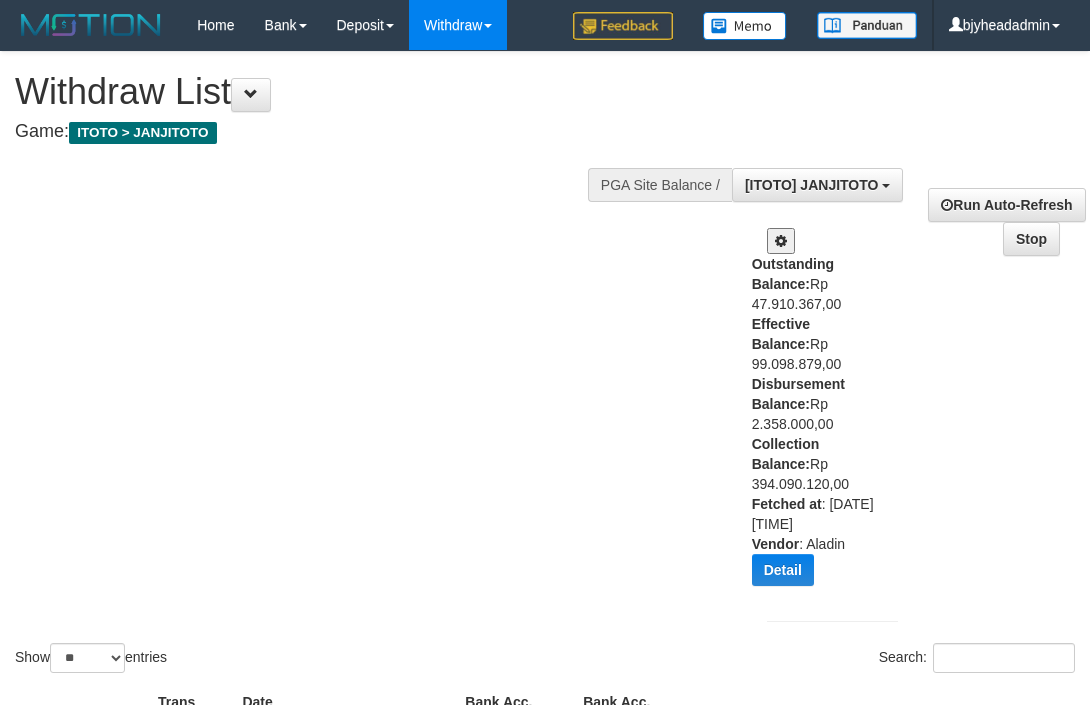 select on "**" 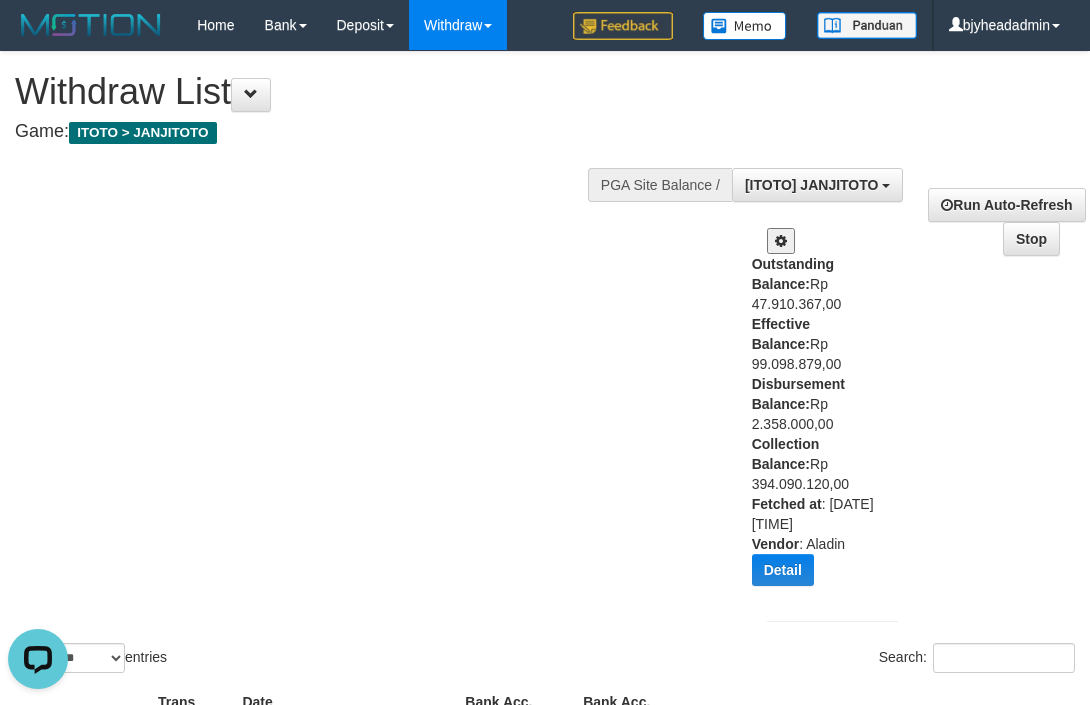 click on "Show  ** ** ** ***  entries Search:" at bounding box center (545, 364) 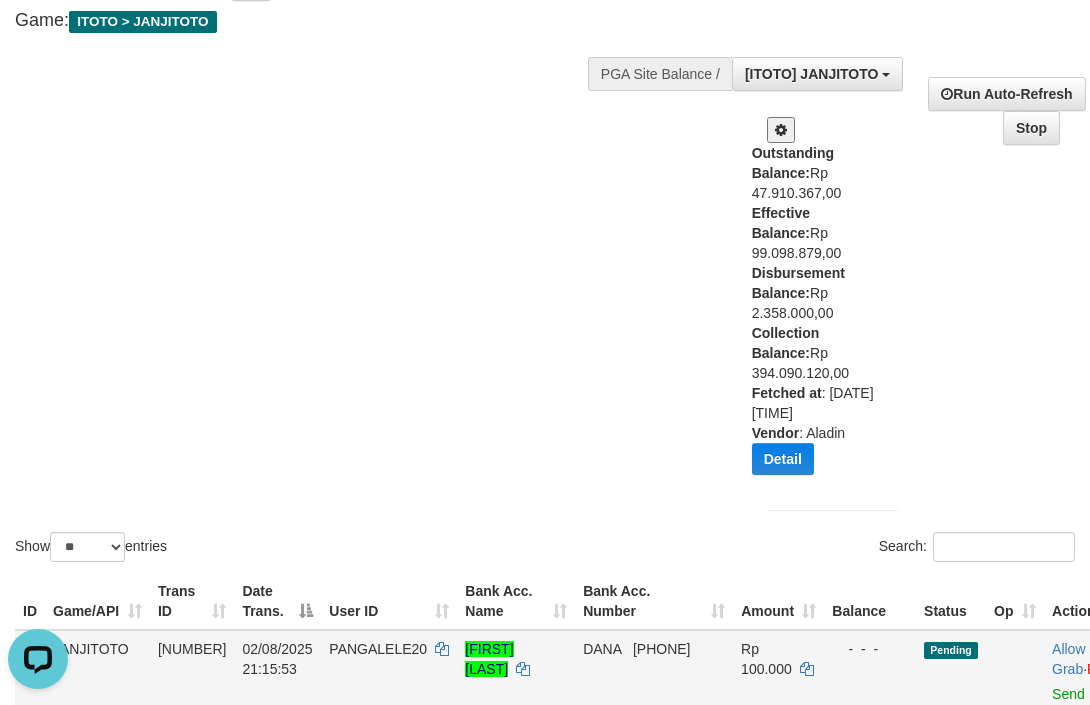scroll, scrollTop: 0, scrollLeft: 0, axis: both 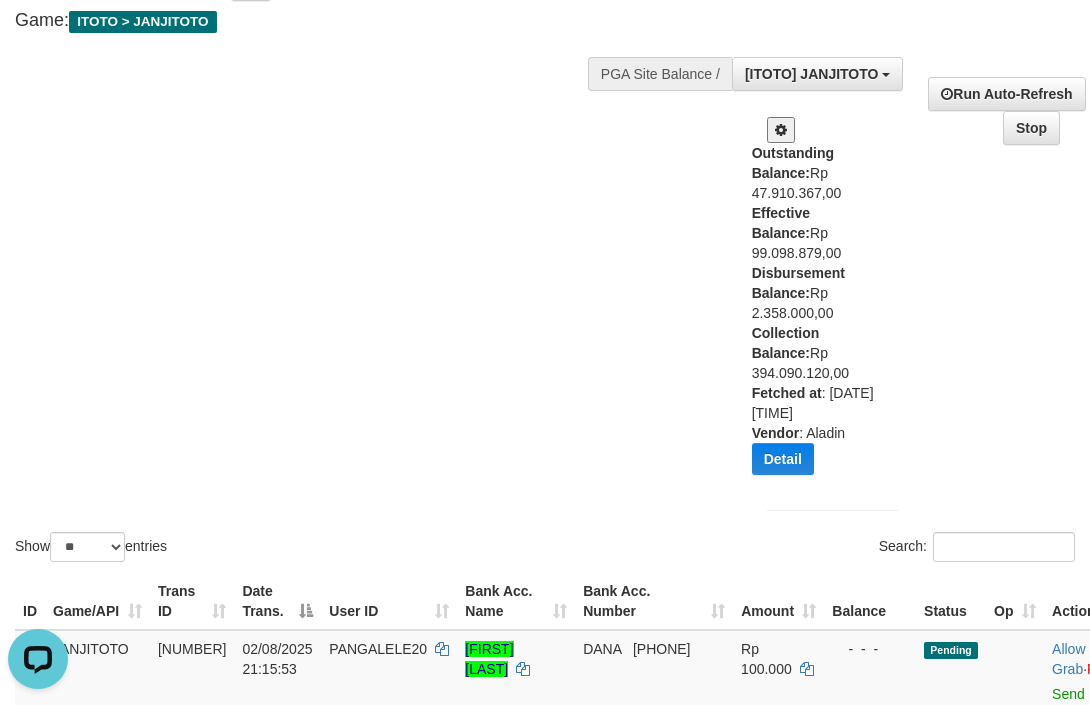 click on "Show  ** ** ** ***  entries Search:" at bounding box center (545, 253) 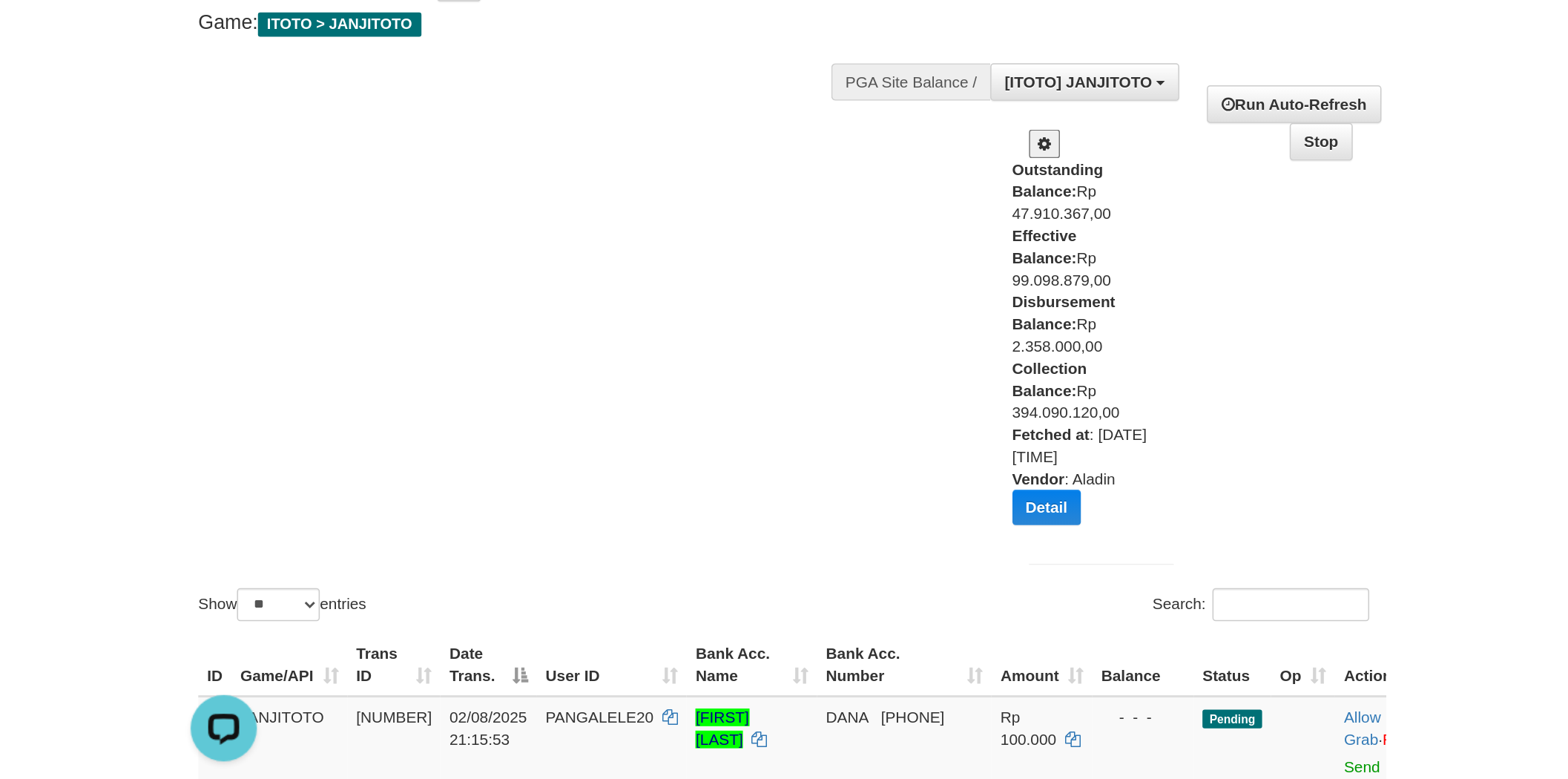 scroll, scrollTop: 13, scrollLeft: 0, axis: vertical 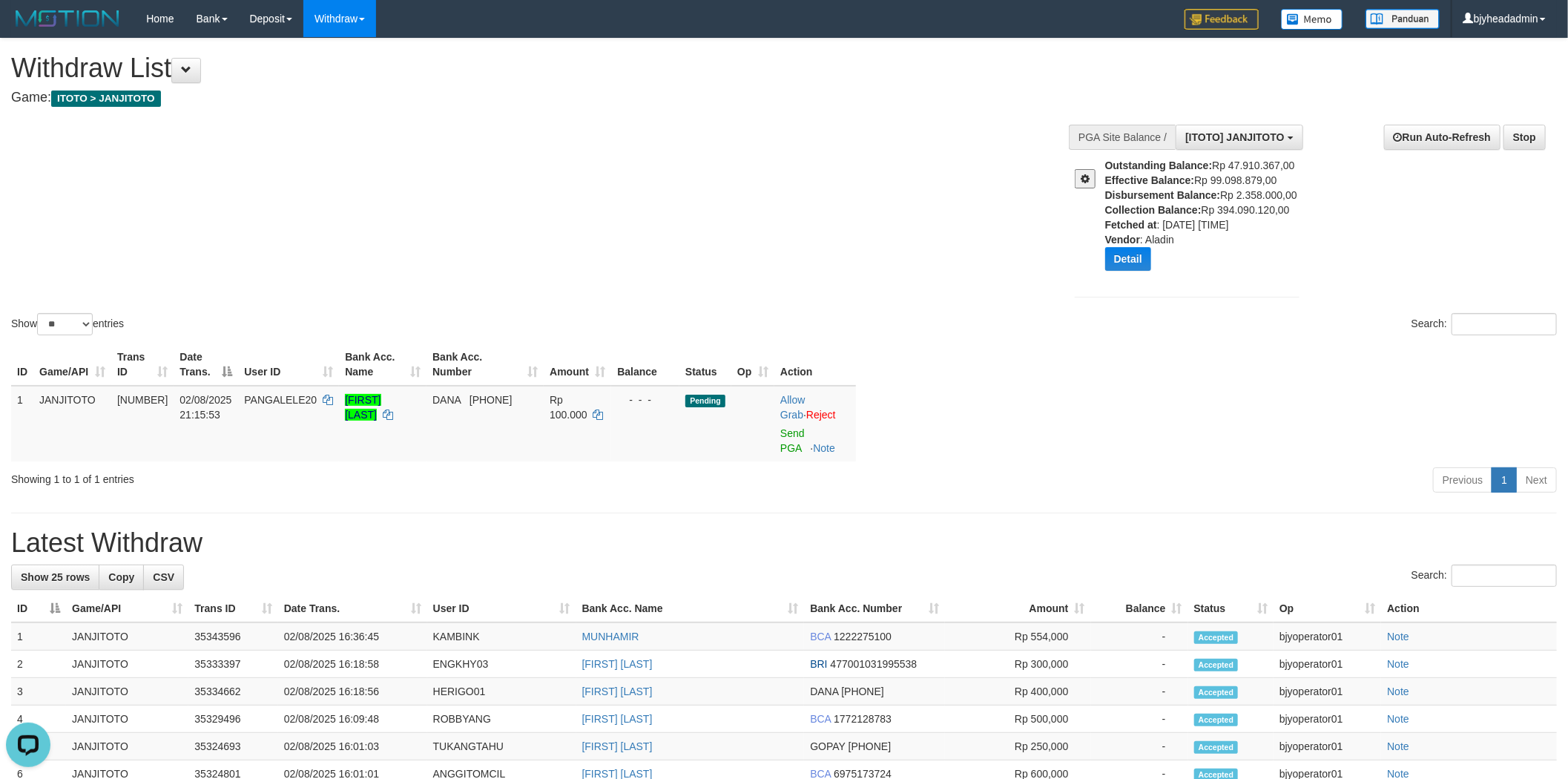 click on "Show  ** ** ** ***  entries Search:" at bounding box center (784, 188) 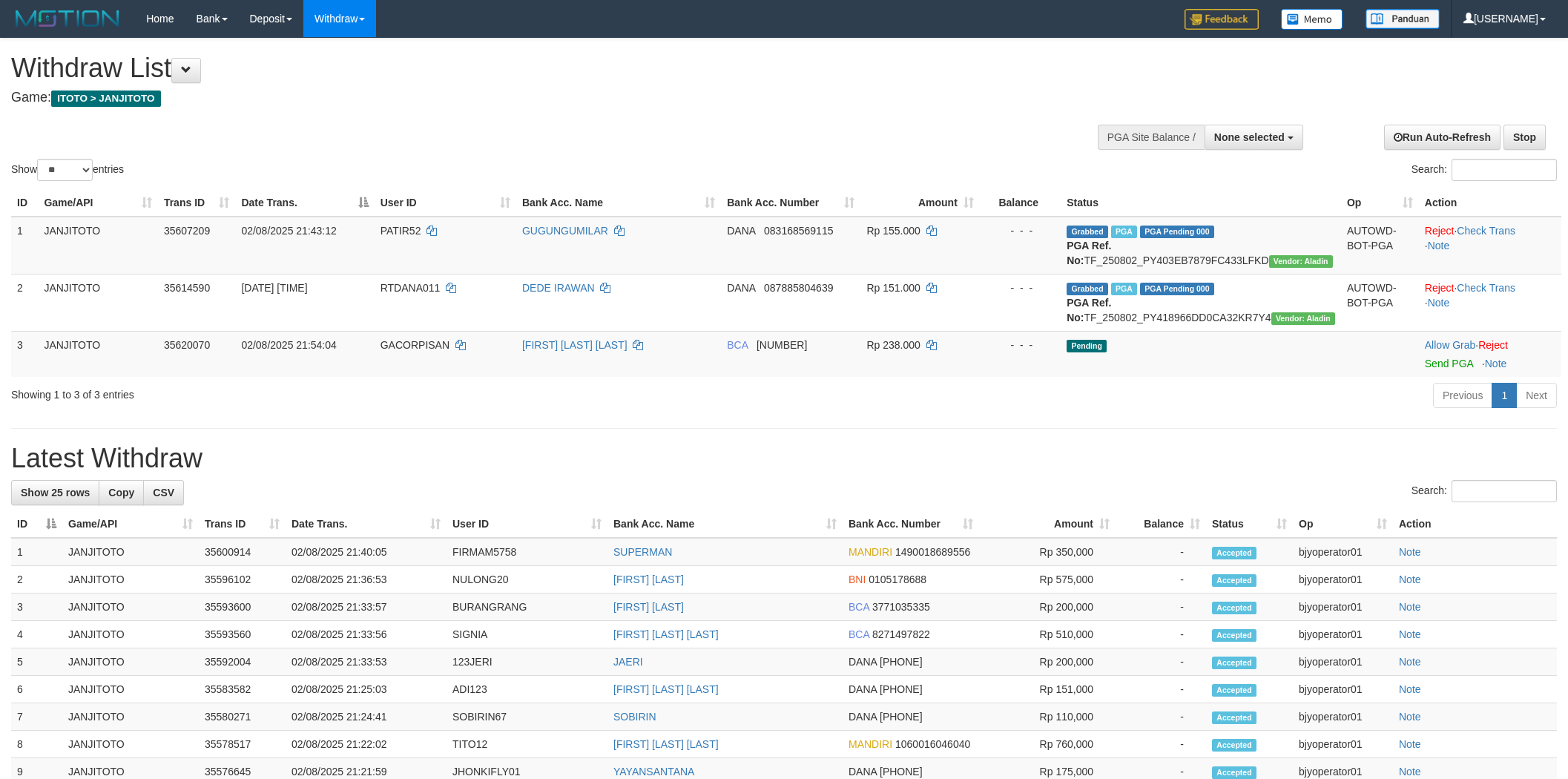 select 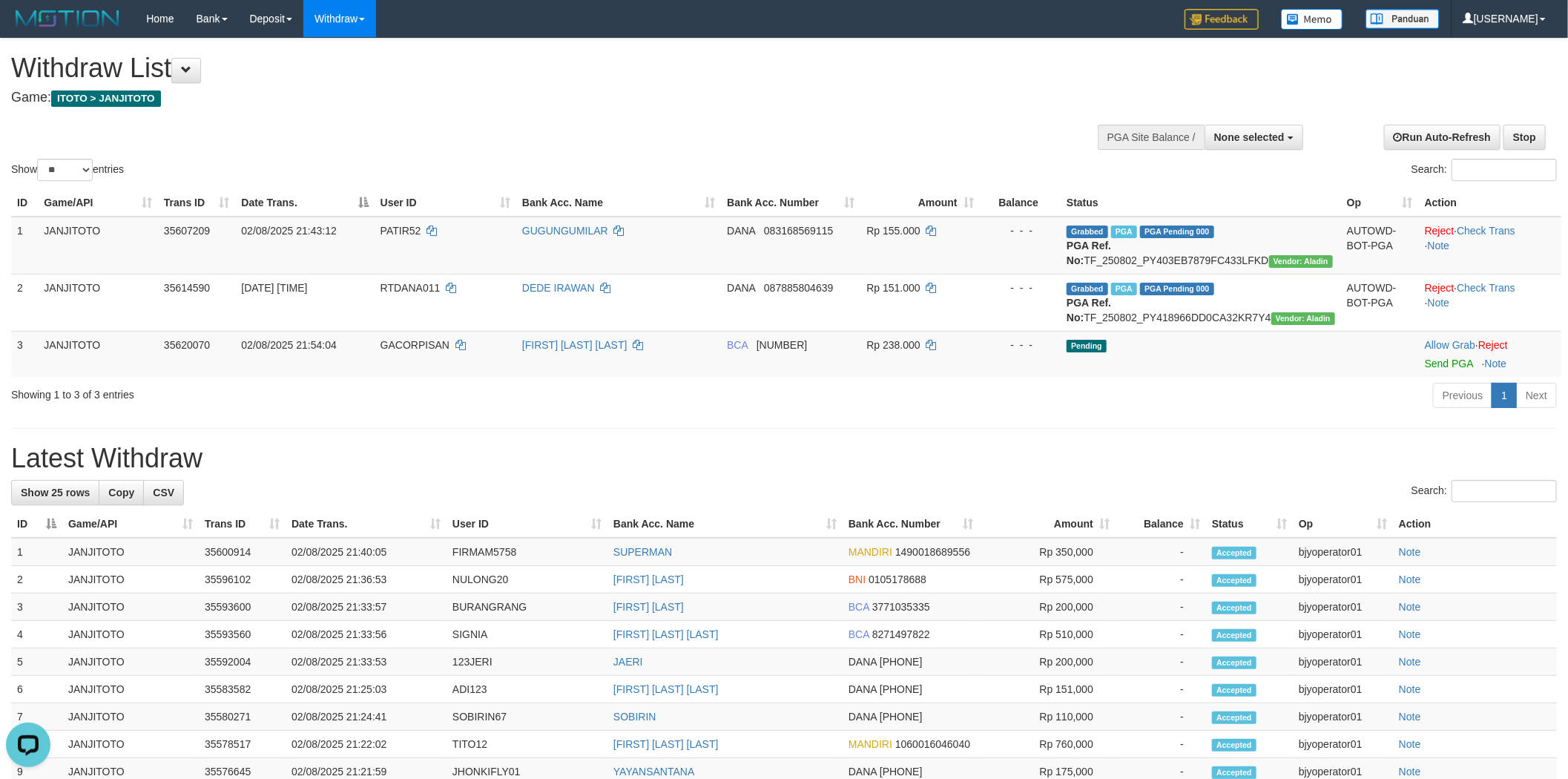 scroll, scrollTop: 0, scrollLeft: 0, axis: both 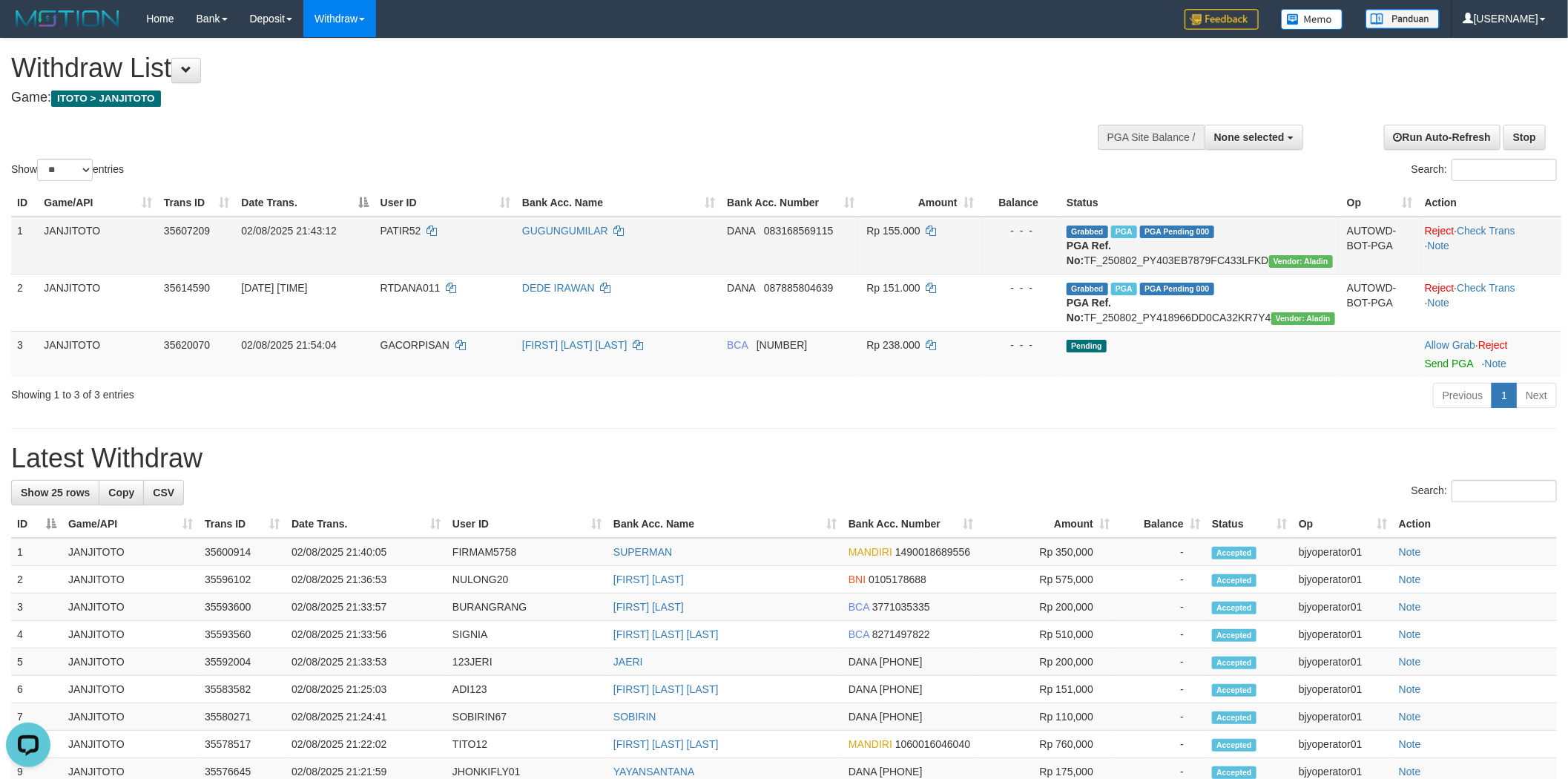 click on "Grabbed   PGA   PGA Pending 000 {"status":"000","data":{"unique_id":"1156-35607209-20250802","reference_no":"TF_250802_PY403EB7879FC433LFKD","amount":"155000.00","fee":"0.00","merchant_surcharge_rate":"0.00","charge_to":"MERC","payout_amount":"155000.00","disbursement_status":0,"disbursement_description":"ON PROCESS","created_at":"2025-08-02 21:45:43","executed_at":"2025-08-02 21:45:43","bank":{"code":"dana","name":"DANA","account_number":"083168569115","account_name":"GUGUNGUMILAR"},"note":"bjyoperator01","merchant_balance":{"balance_effective":94098879,"balance_pending":48537014,"balance_disbursement":4172000,"balance_collection":394090120}}} PGA Ref. No:  TF_250802_PY403EB7879FC433LFKD  Vendor: Aladin" at bounding box center (1201, 246) 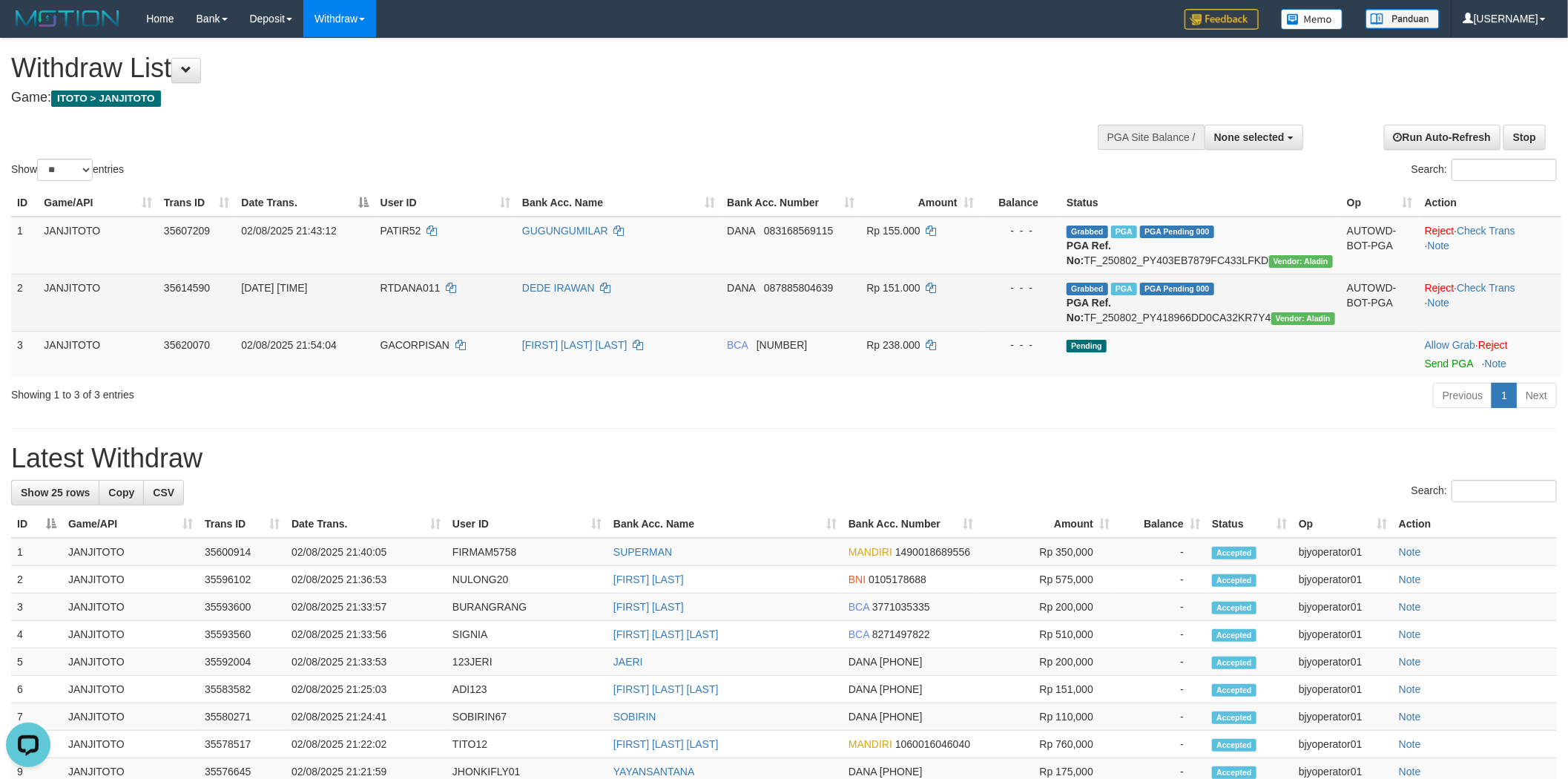 copy on "TF_250802_PY403EB7879FC433LFKD" 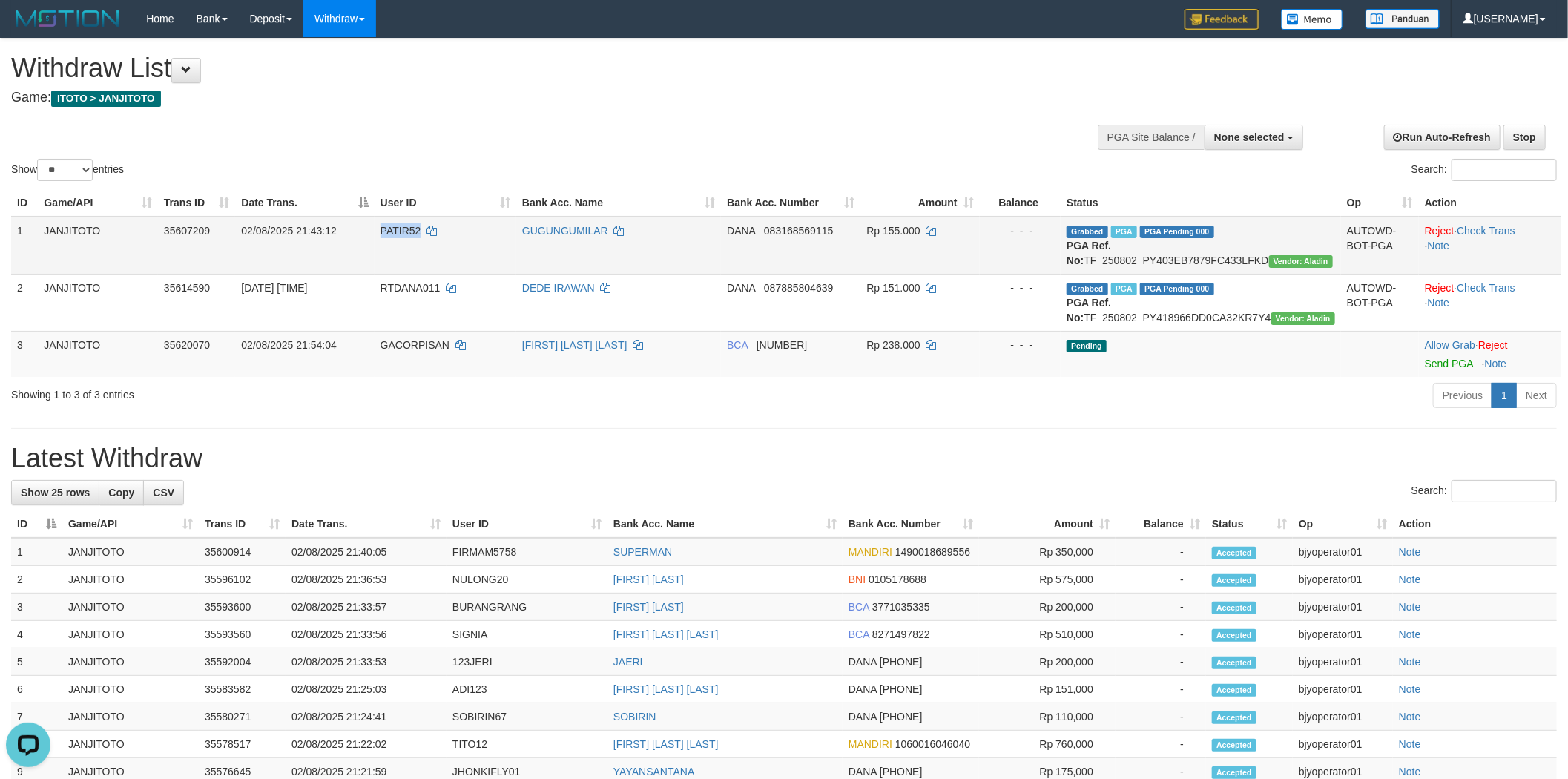 drag, startPoint x: 386, startPoint y: 228, endPoint x: 432, endPoint y: 228, distance: 46 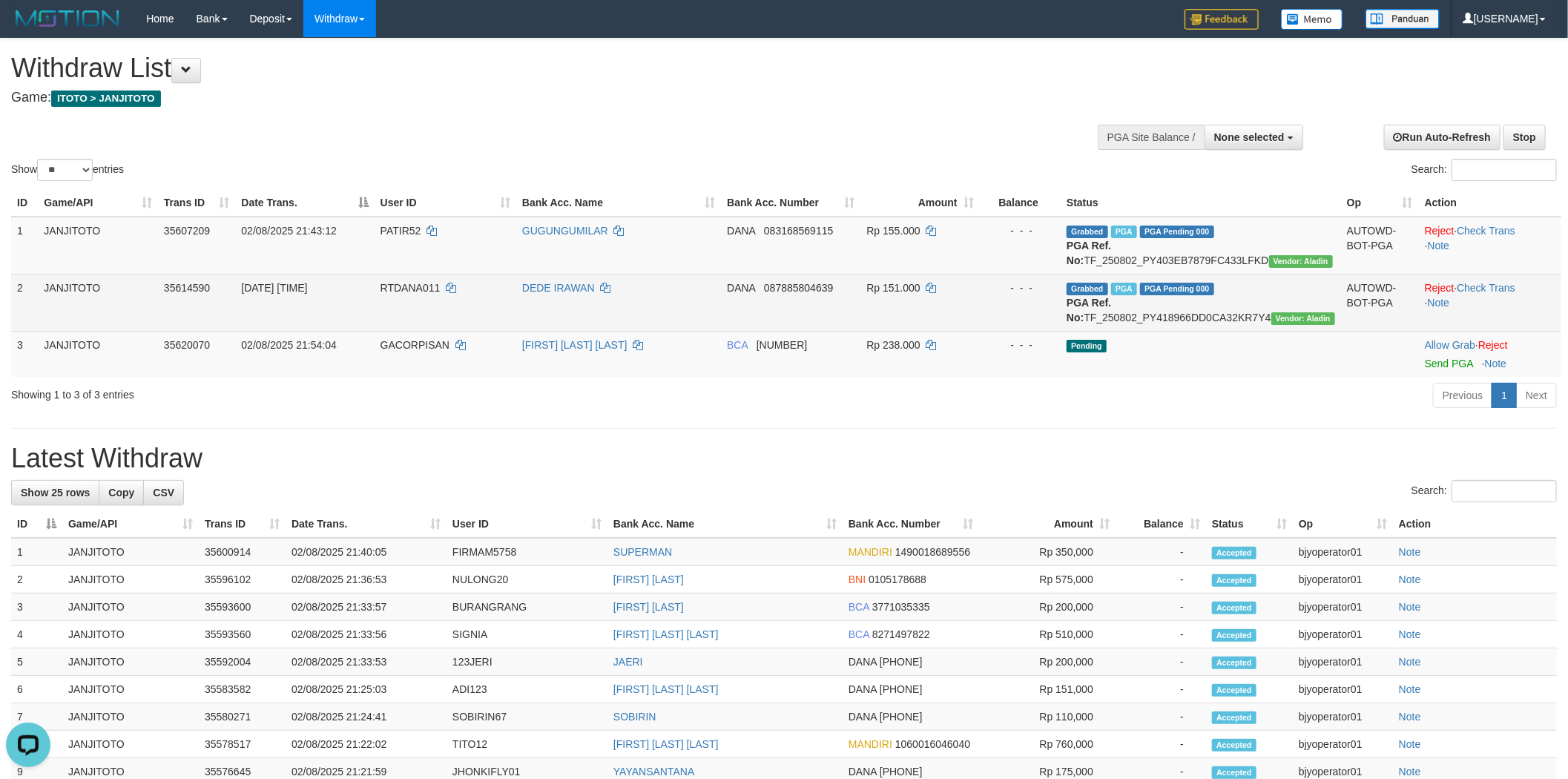 click on "Grabbed   PGA   PGA Pending 000 {"status":"000","data":{"unique_id":"1156-35614590-20250802","reference_no":"TF_250802_PY418966DD0CA32KR7Y4","amount":"151000.00","fee":"0.00","merchant_surcharge_rate":"0.00","charge_to":"MERC","payout_amount":"151000.00","disbursement_status":0,"disbursement_description":"ON PROCESS","created_at":"2025-08-02 21:51:32","executed_at":"2025-08-02 21:51:32","bank":{"code":"dana","name":"DANA","account_number":"087885804639","account_name":"DEDE IRAWAN"},"note":"bjyoperator01","merchant_balance":{"balance_effective":94098879,"balance_pending":48736033,"balance_disbursement":4021000,"balance_collection":394090120}}} PGA Ref. No:  TF_250802_PY418966DD0CA32KR7Y4  Vendor: Aladin" at bounding box center (1201, 302) 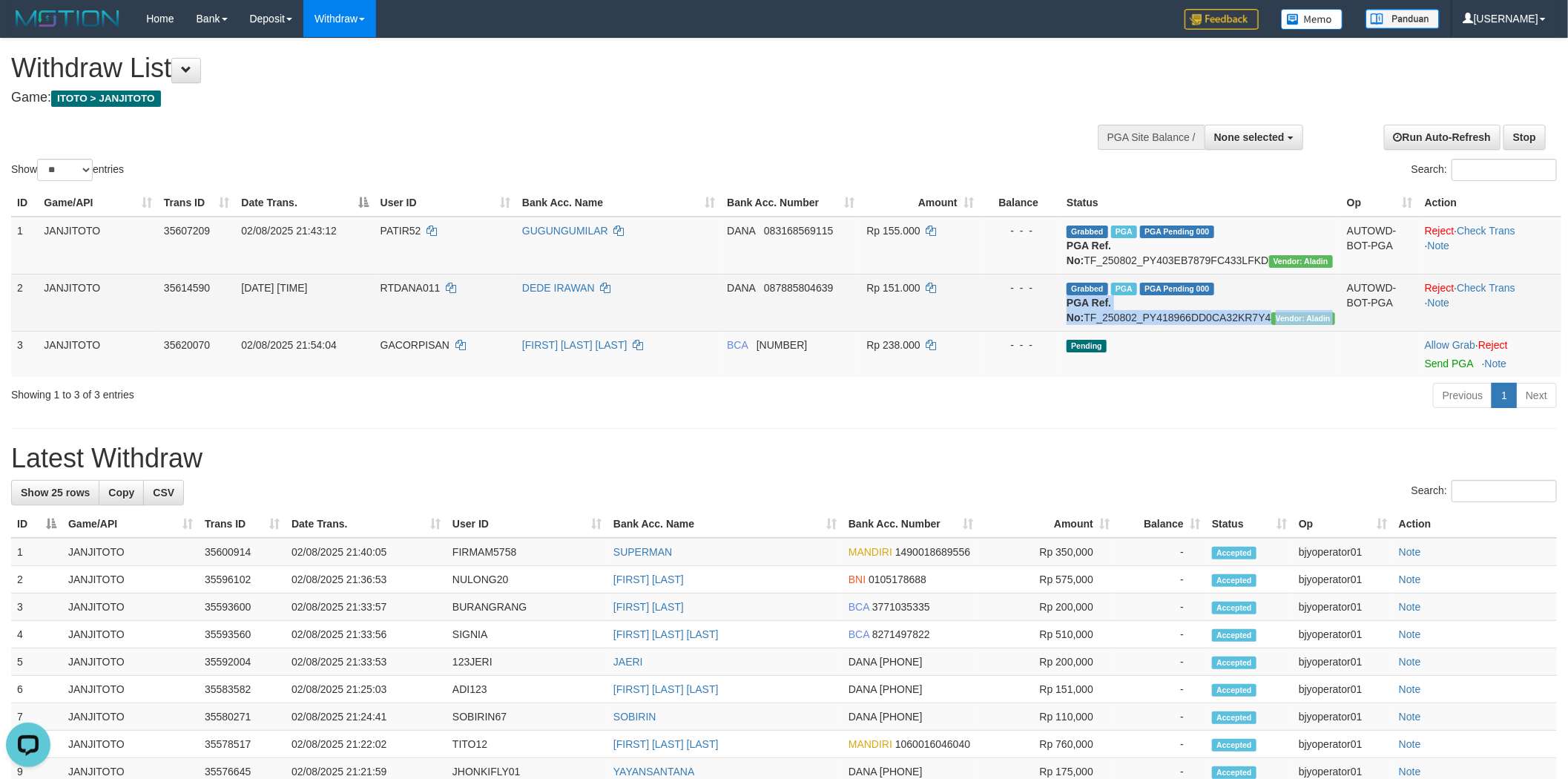 click on "Grabbed   PGA   PGA Pending 000 {"status":"000","data":{"unique_id":"1156-35614590-20250802","reference_no":"TF_250802_PY418966DD0CA32KR7Y4","amount":"151000.00","fee":"0.00","merchant_surcharge_rate":"0.00","charge_to":"MERC","payout_amount":"151000.00","disbursement_status":0,"disbursement_description":"ON PROCESS","created_at":"2025-08-02 21:51:32","executed_at":"2025-08-02 21:51:32","bank":{"code":"dana","name":"DANA","account_number":"087885804639","account_name":"DEDE IRAWAN"},"note":"bjyoperator01","merchant_balance":{"balance_effective":94098879,"balance_pending":48736033,"balance_disbursement":4021000,"balance_collection":394090120}}} PGA Ref. No:  TF_250802_PY418966DD0CA32KR7Y4  Vendor: Aladin" at bounding box center [1201, 302] 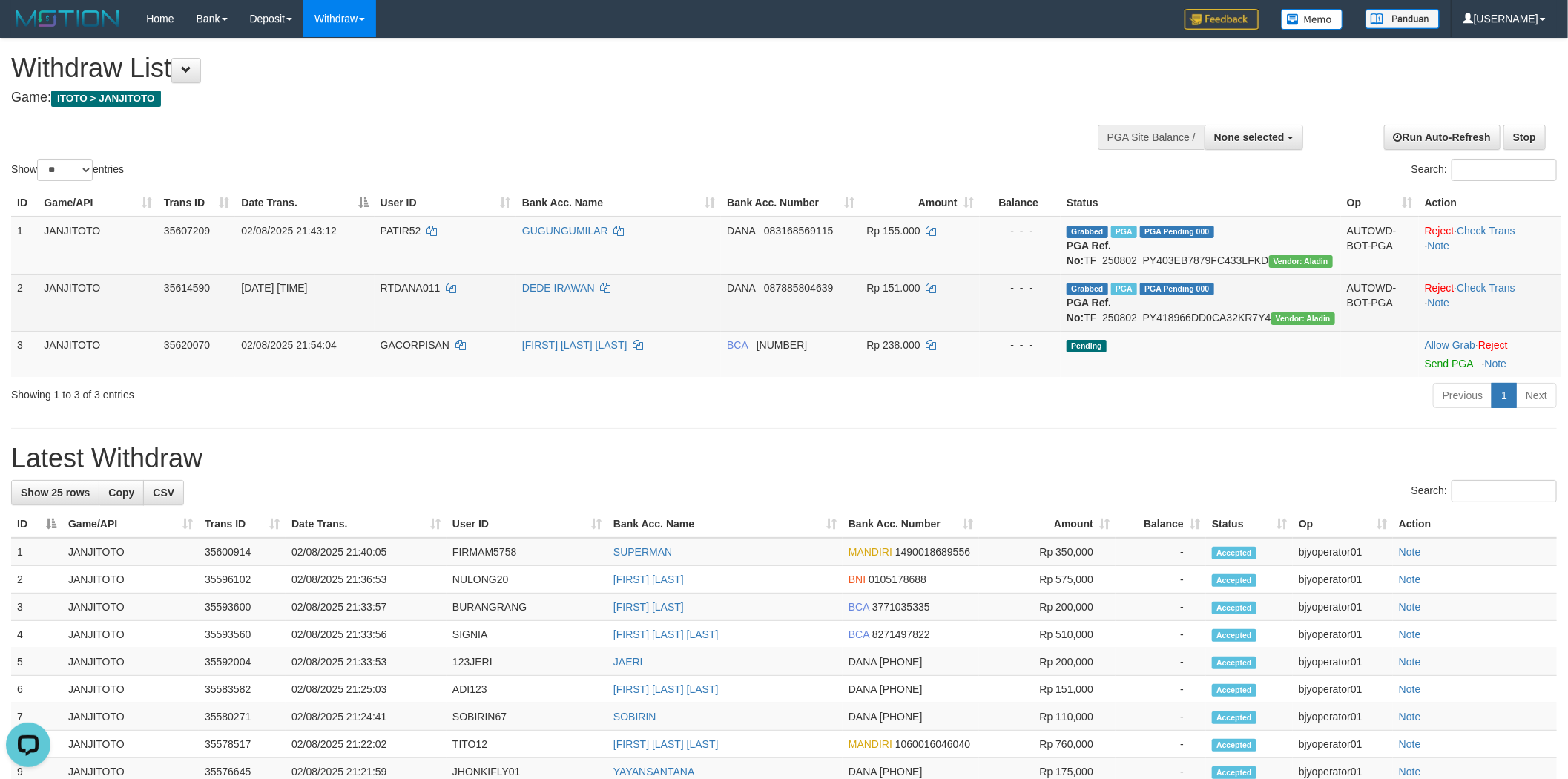 click on "Grabbed   PGA   PGA Pending 000 {"status":"000","data":{"unique_id":"1156-35614590-20250802","reference_no":"TF_250802_PY418966DD0CA32KR7Y4","amount":"151000.00","fee":"0.00","merchant_surcharge_rate":"0.00","charge_to":"MERC","payout_amount":"151000.00","disbursement_status":0,"disbursement_description":"ON PROCESS","created_at":"2025-08-02 21:51:32","executed_at":"2025-08-02 21:51:32","bank":{"code":"dana","name":"DANA","account_number":"087885804639","account_name":"DEDE IRAWAN"},"note":"bjyoperator01","merchant_balance":{"balance_effective":94098879,"balance_pending":48736033,"balance_disbursement":4021000,"balance_collection":394090120}}} PGA Ref. No:  TF_250802_PY418966DD0CA32KR7Y4  Vendor: Aladin" at bounding box center (1201, 302) 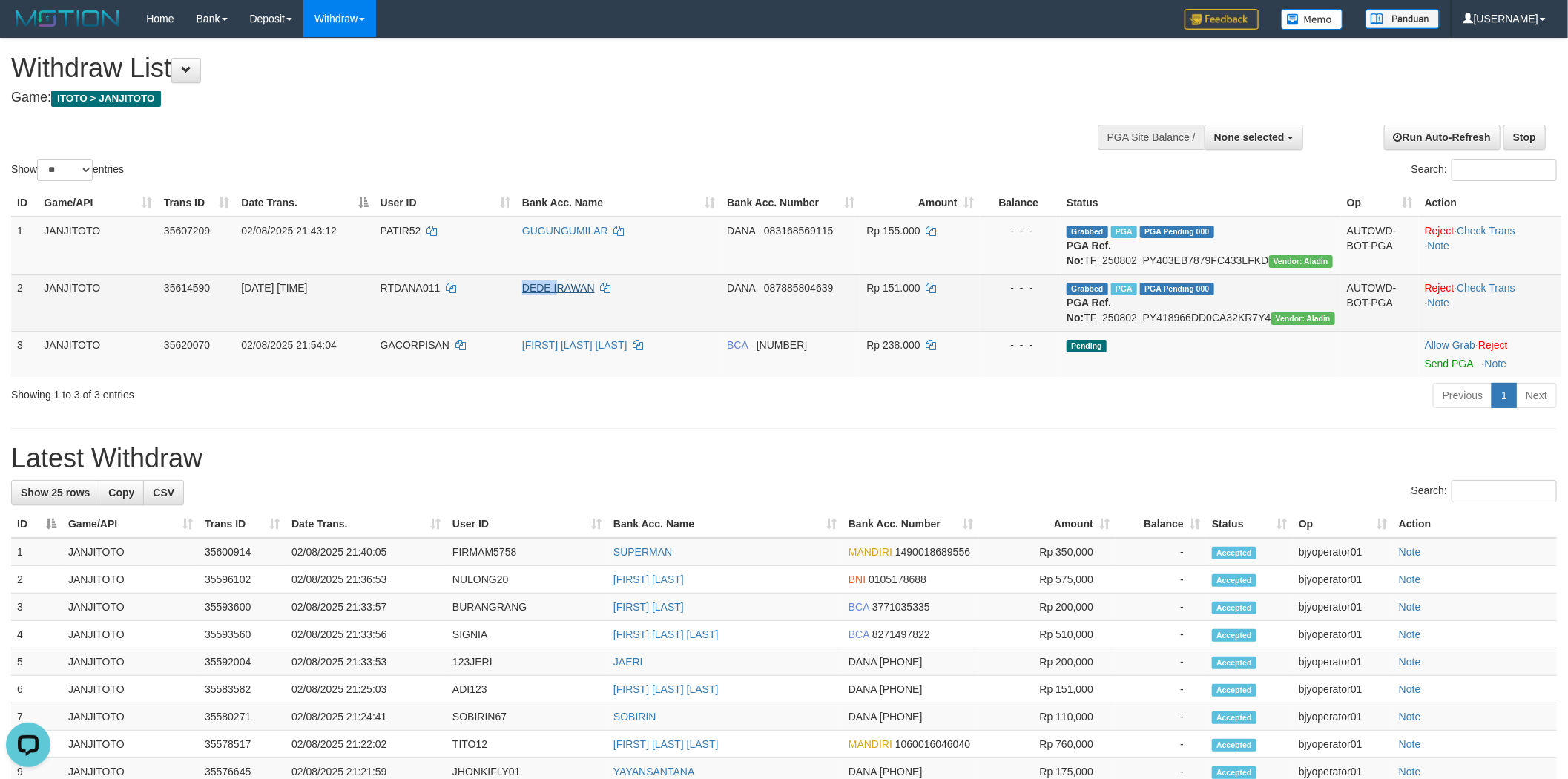 drag, startPoint x: 515, startPoint y: 299, endPoint x: 576, endPoint y: 298, distance: 61.008196 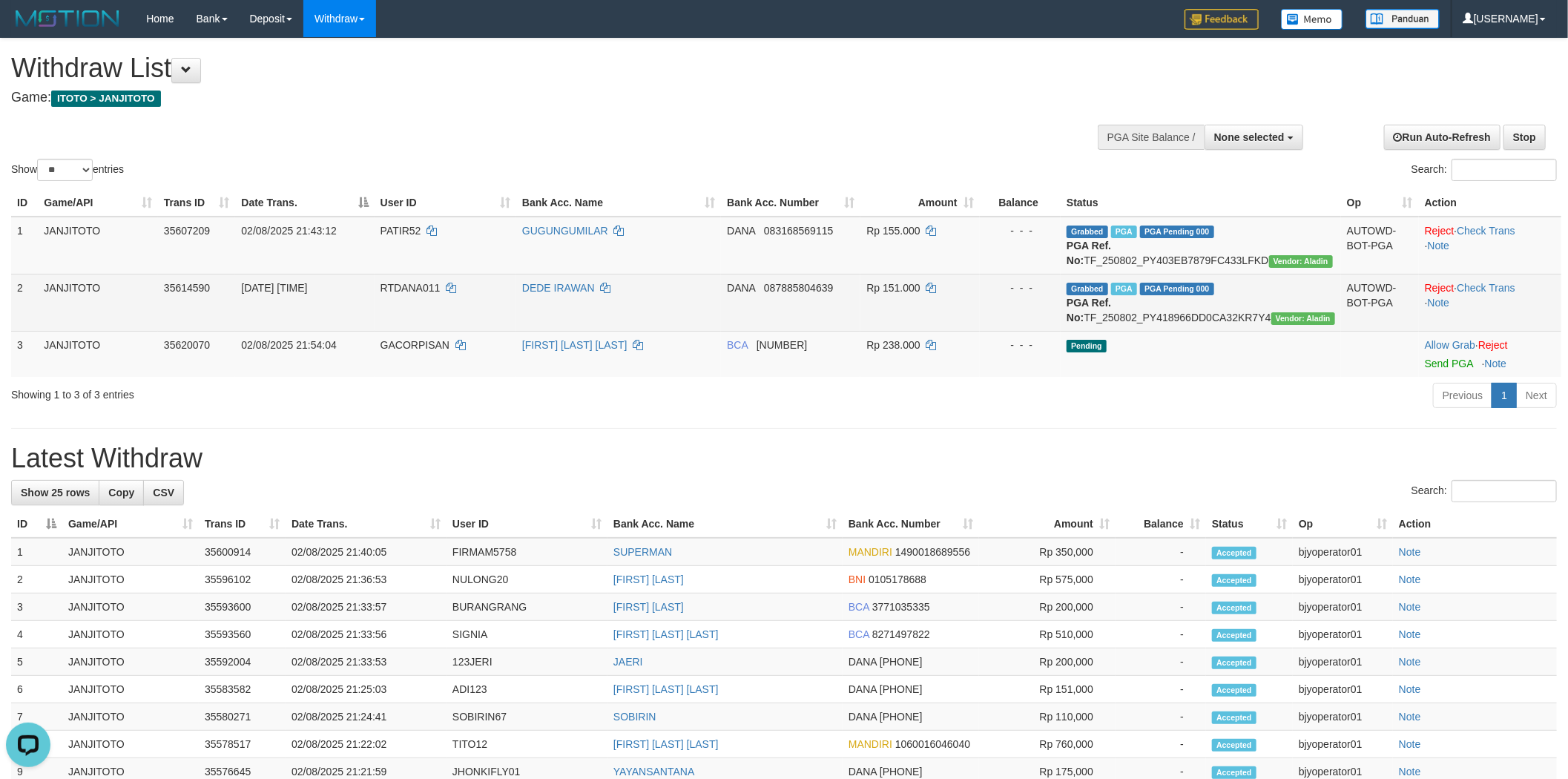 click on "RTDANA011" at bounding box center (445, 302) 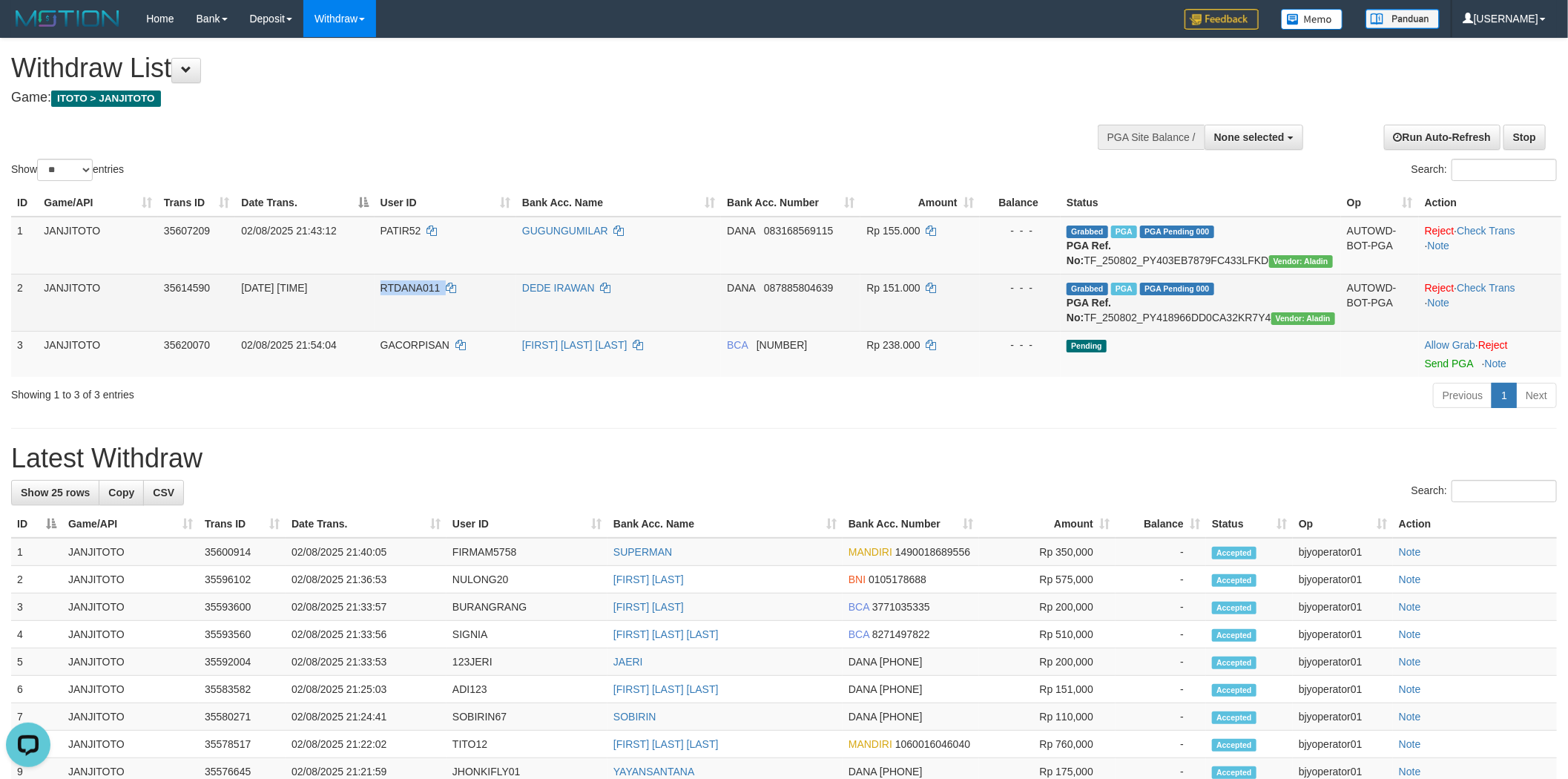 click on "RTDANA011" at bounding box center [445, 302] 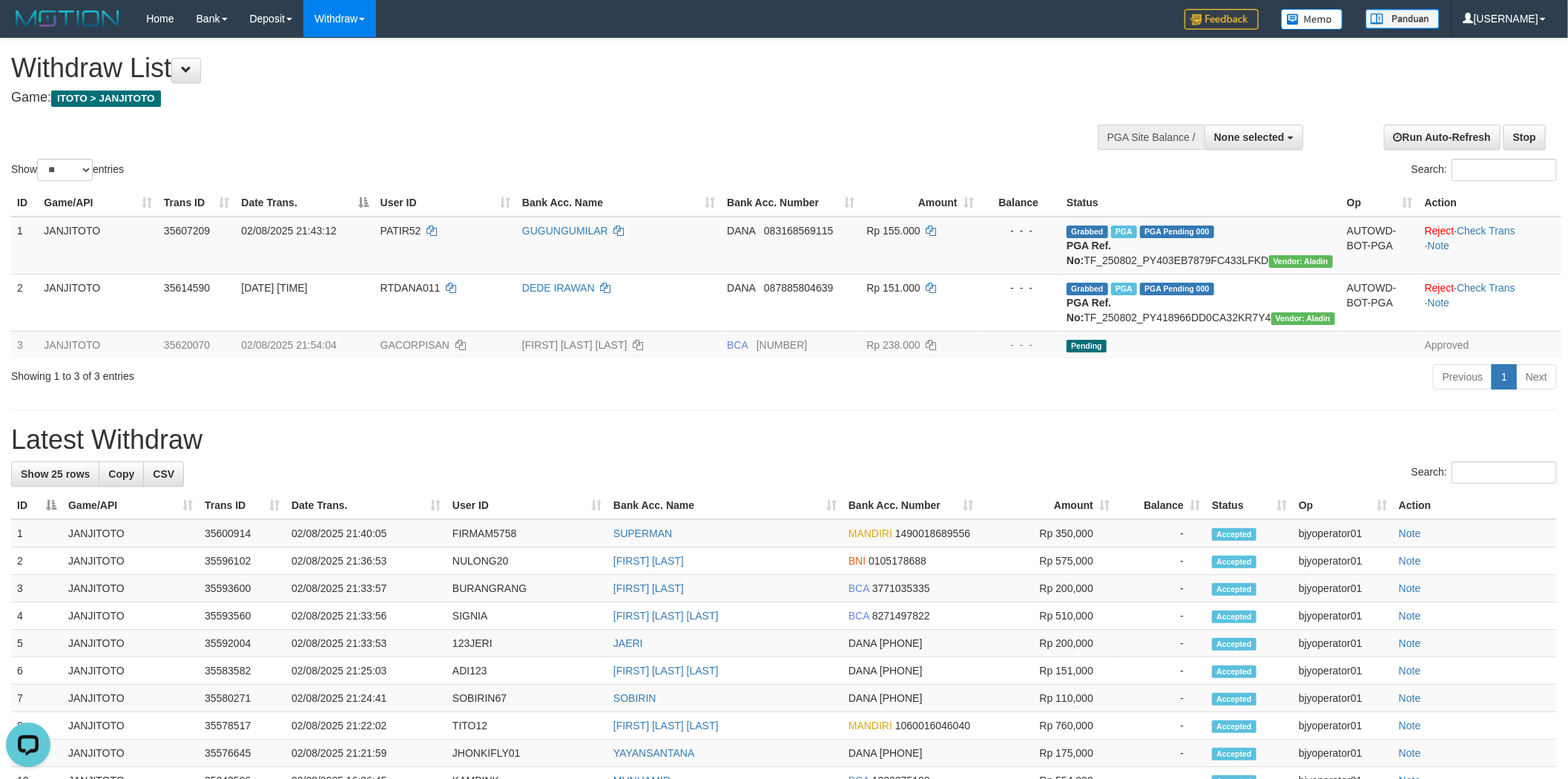 click on "Show  ** ** ** ***  entries Search:" at bounding box center [784, 111] 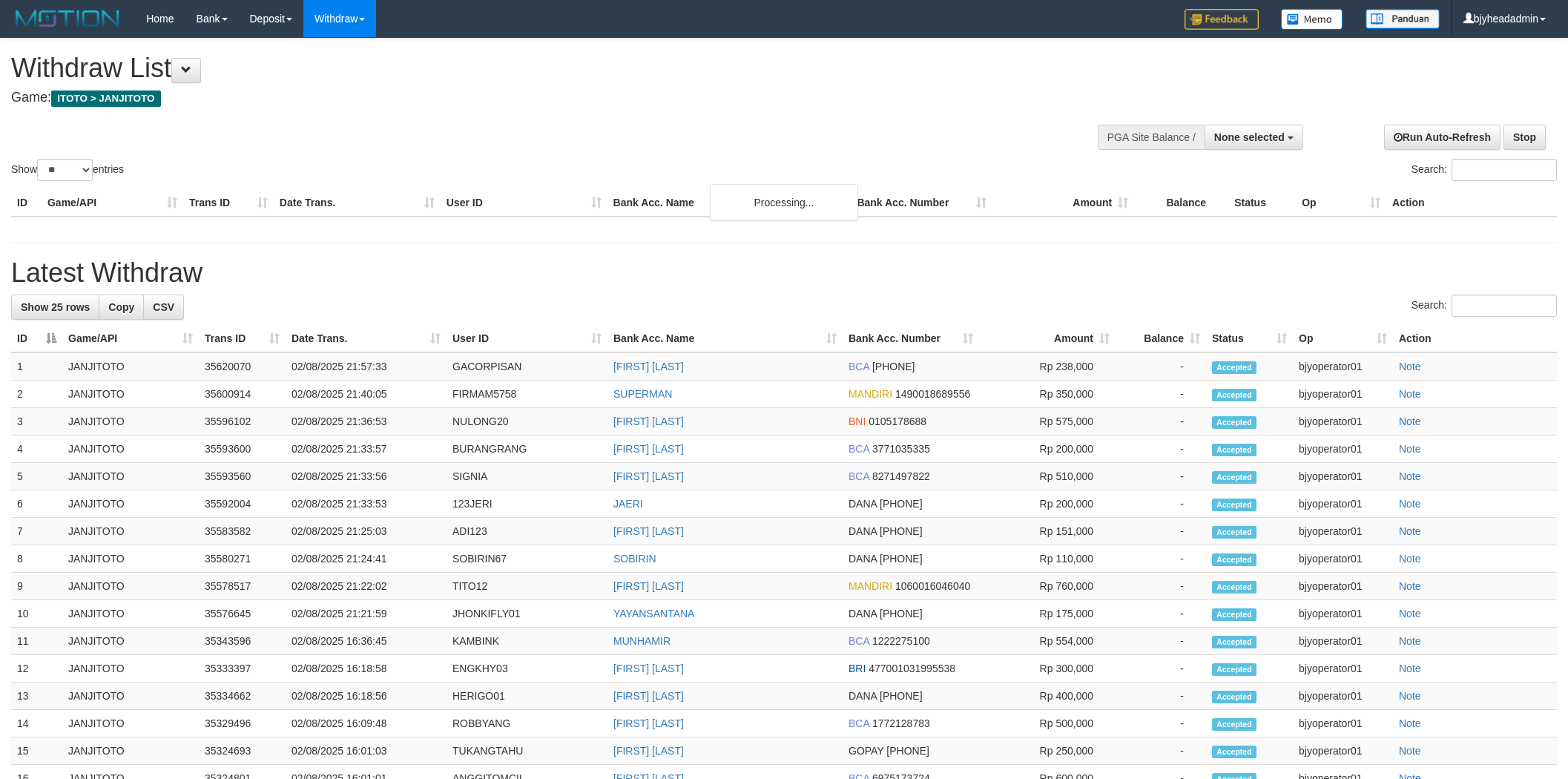 select 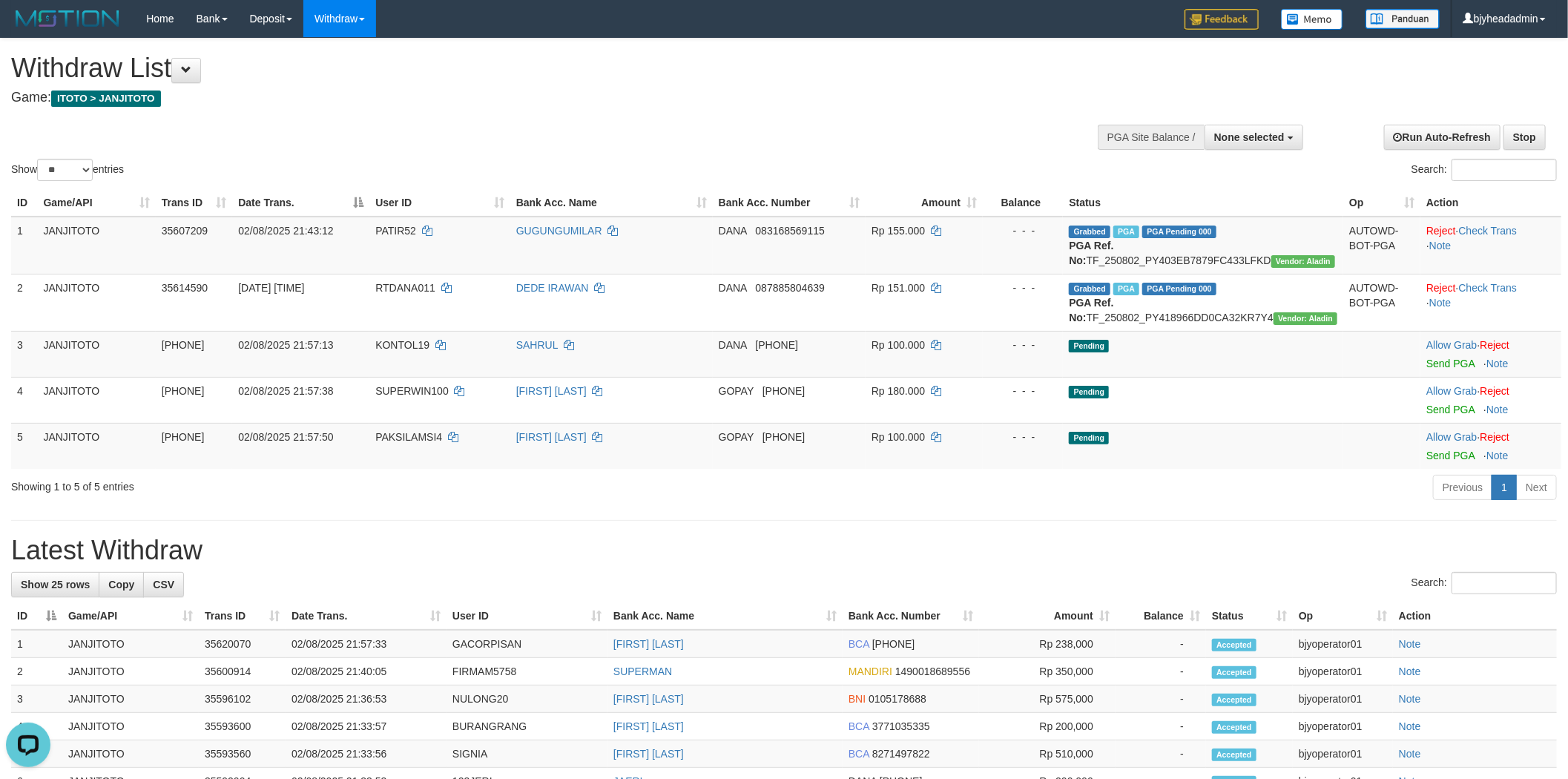 scroll, scrollTop: 0, scrollLeft: 0, axis: both 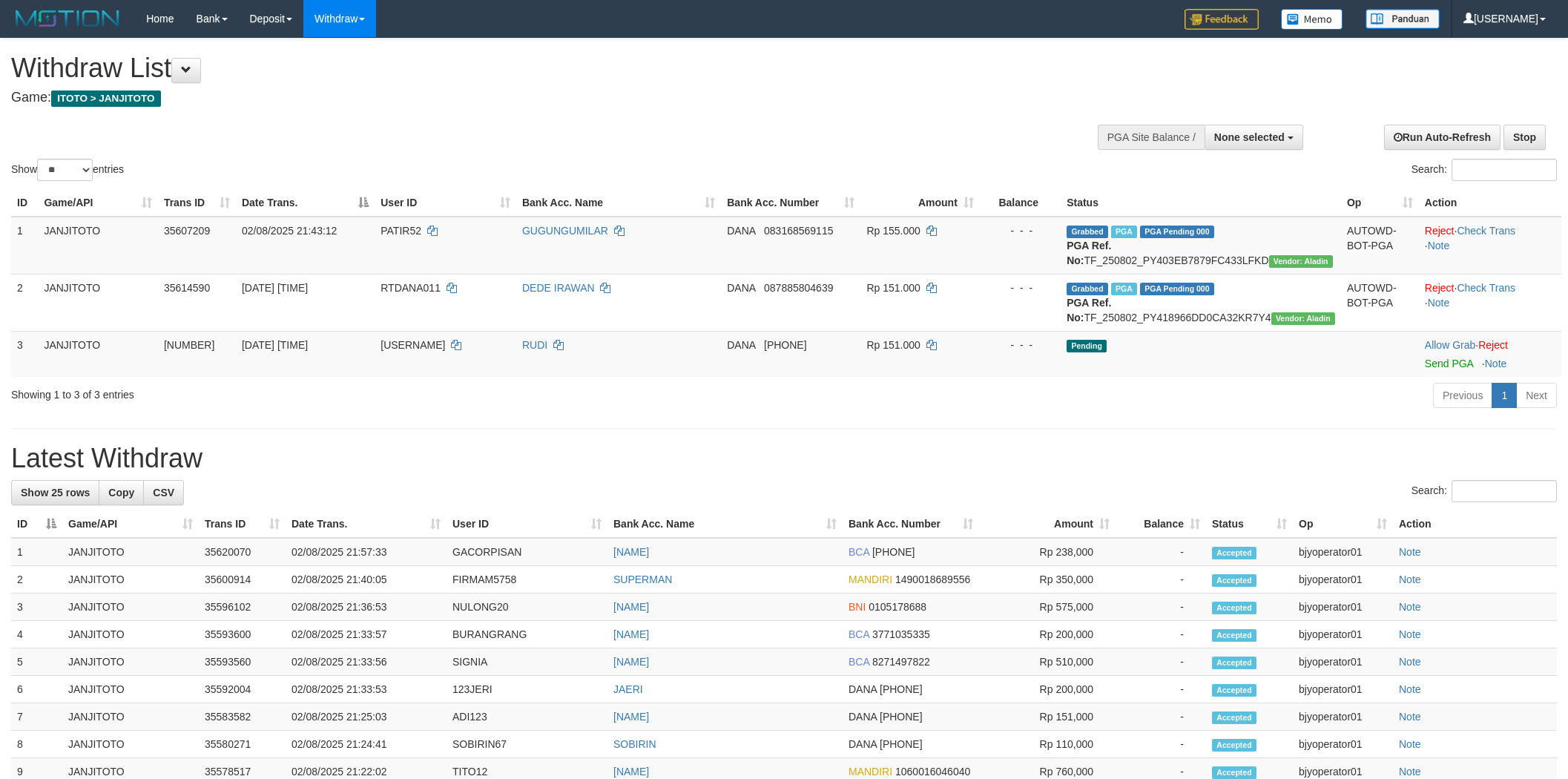 select 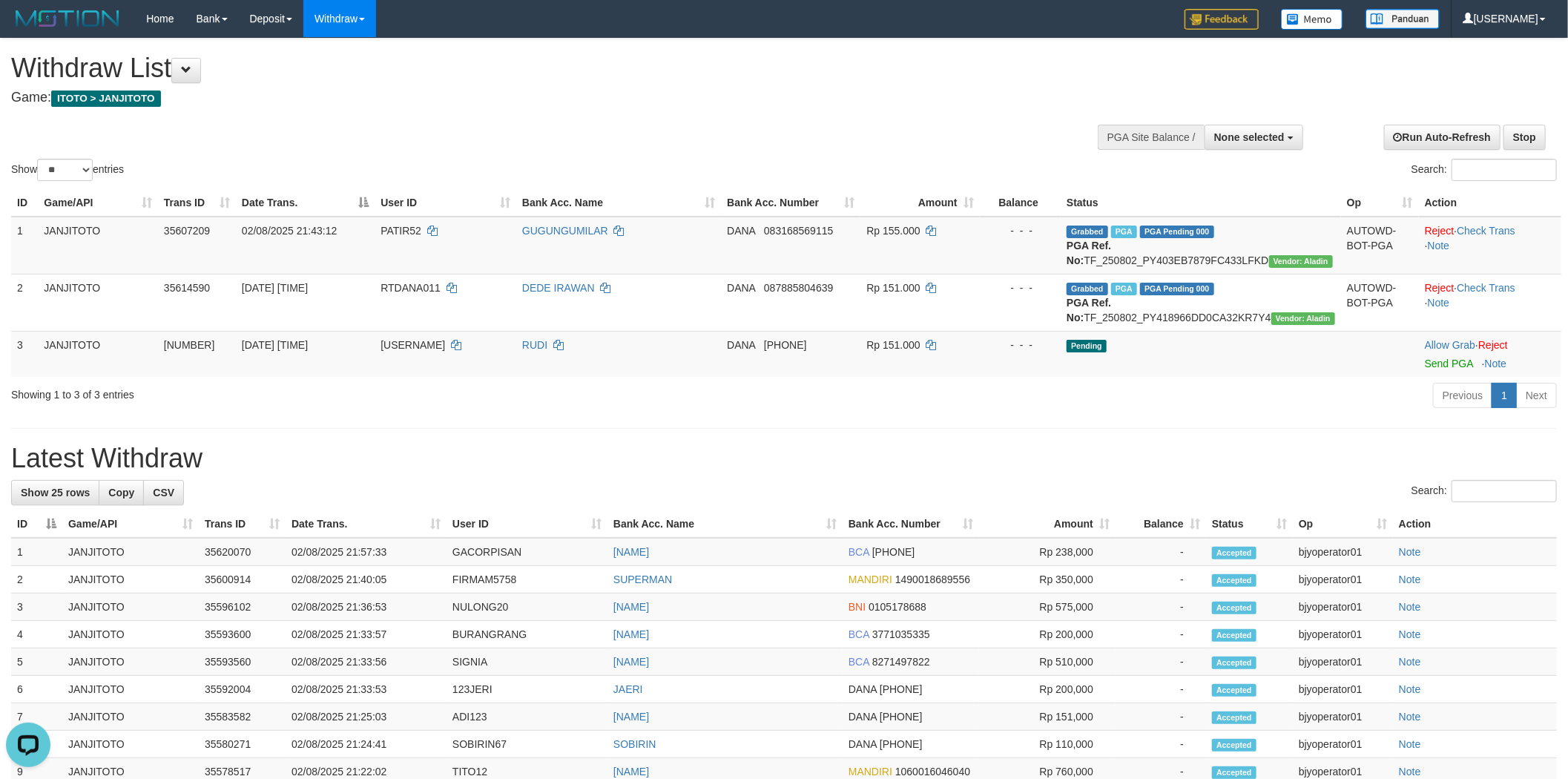 scroll, scrollTop: 0, scrollLeft: 0, axis: both 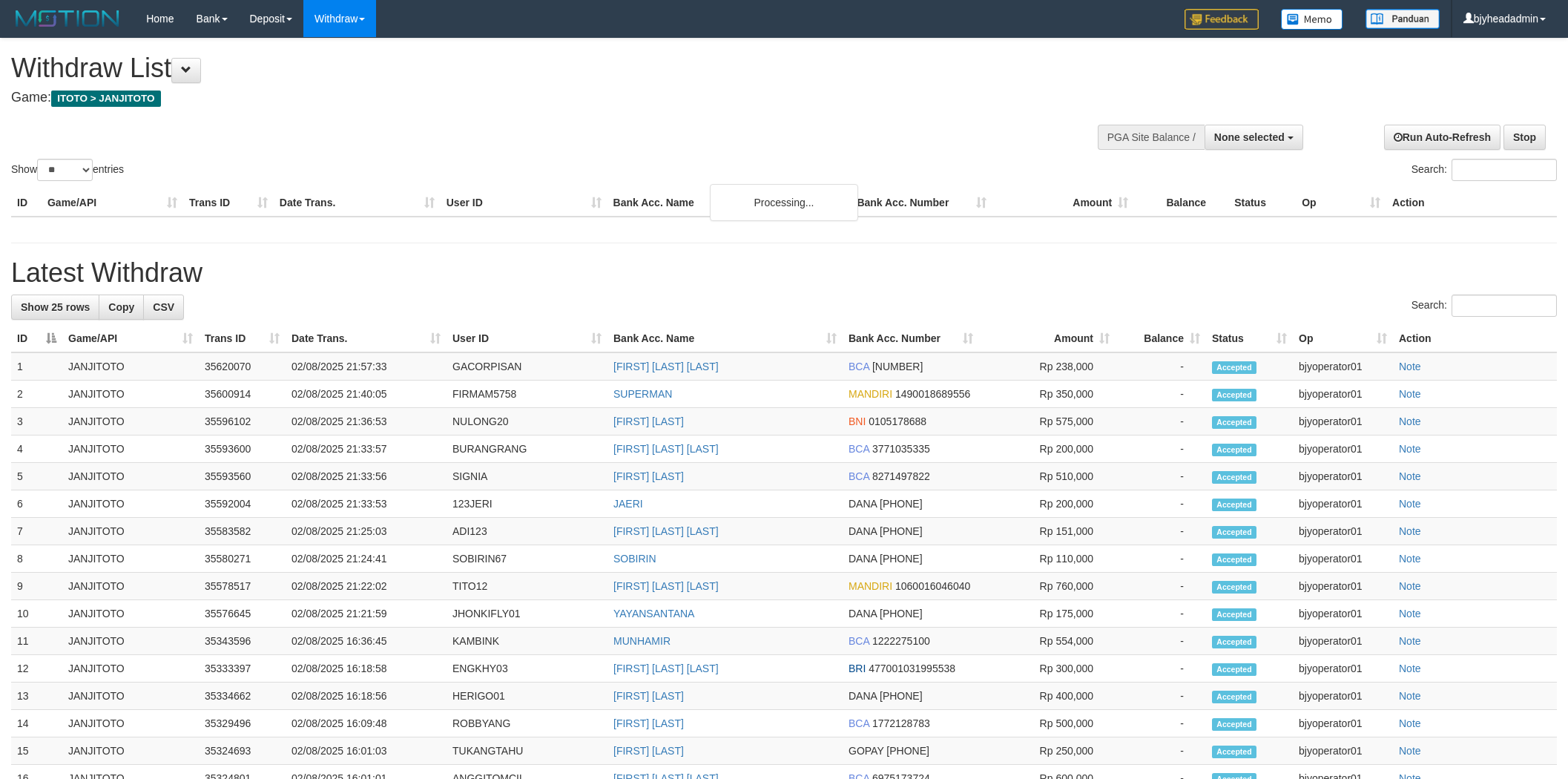 select 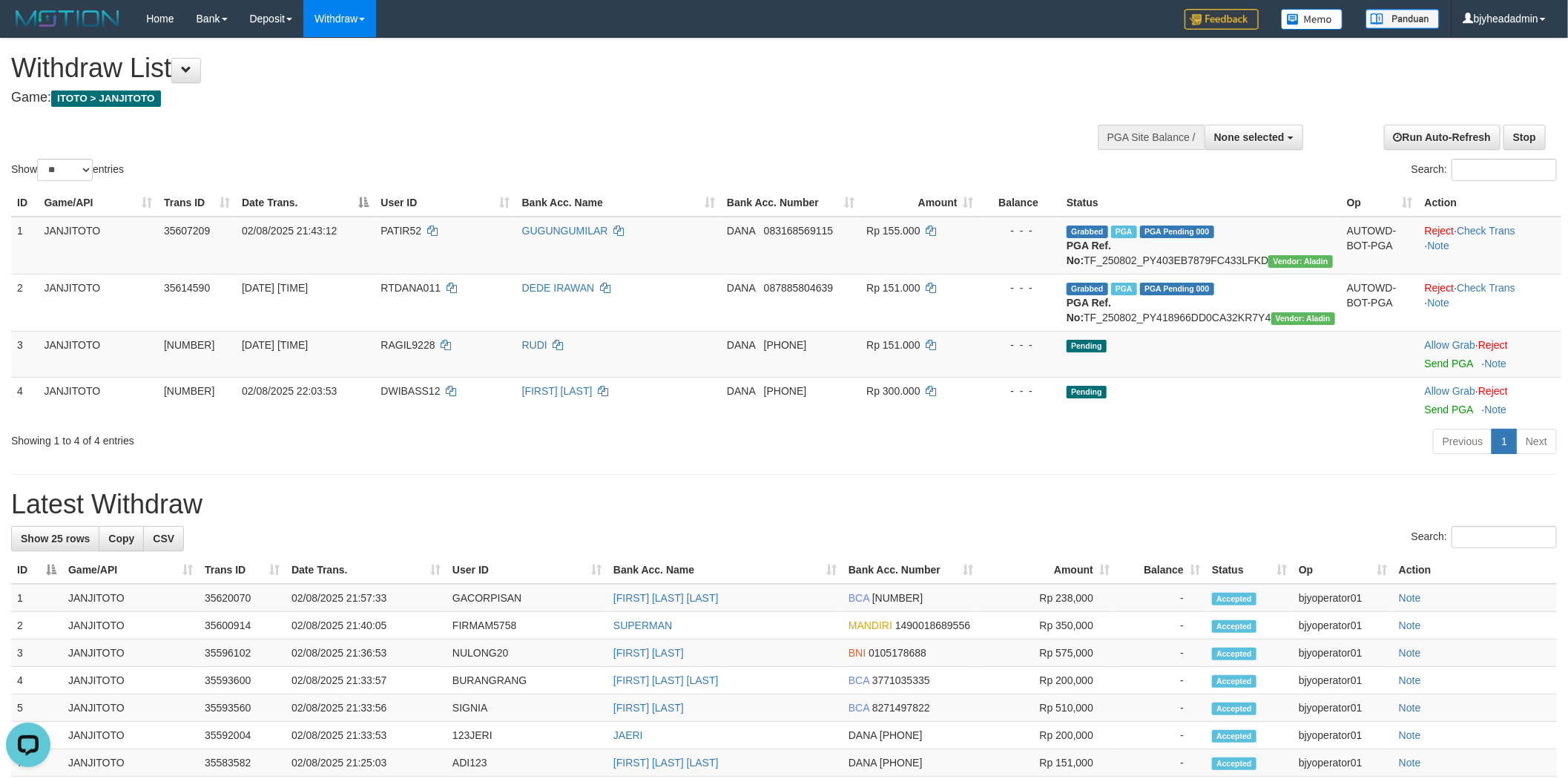 scroll, scrollTop: 0, scrollLeft: 0, axis: both 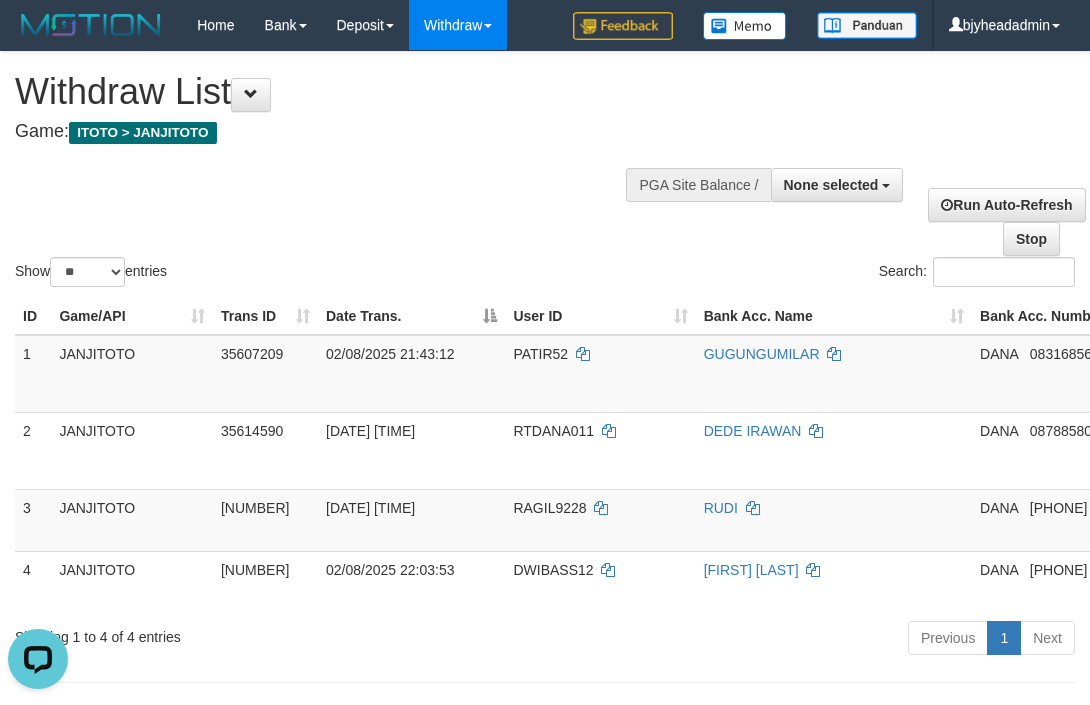 drag, startPoint x: 483, startPoint y: 131, endPoint x: 465, endPoint y: 122, distance: 20.12461 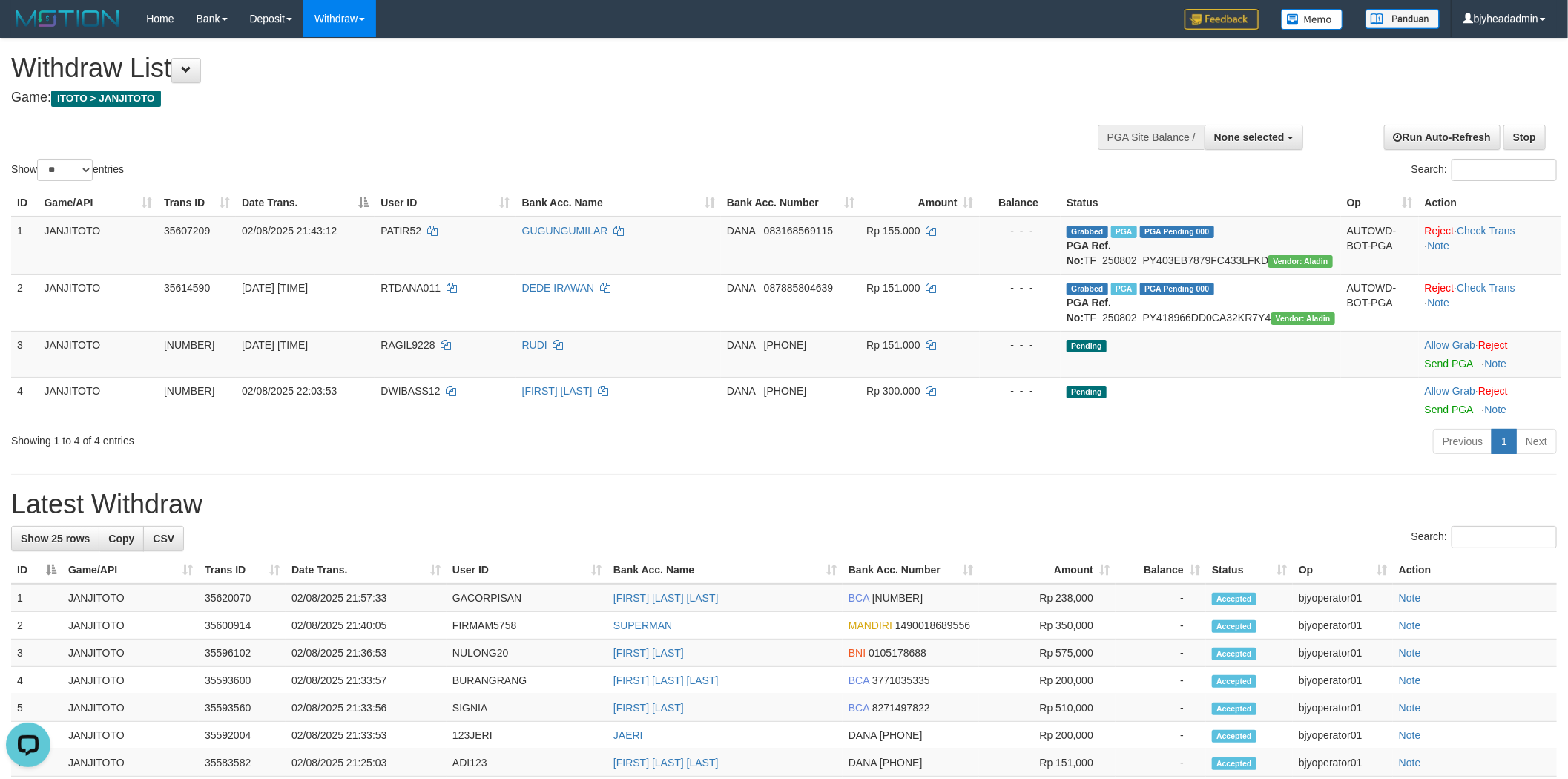 click on "Game:   ITOTO > JANJITOTO" at bounding box center (521, 98) 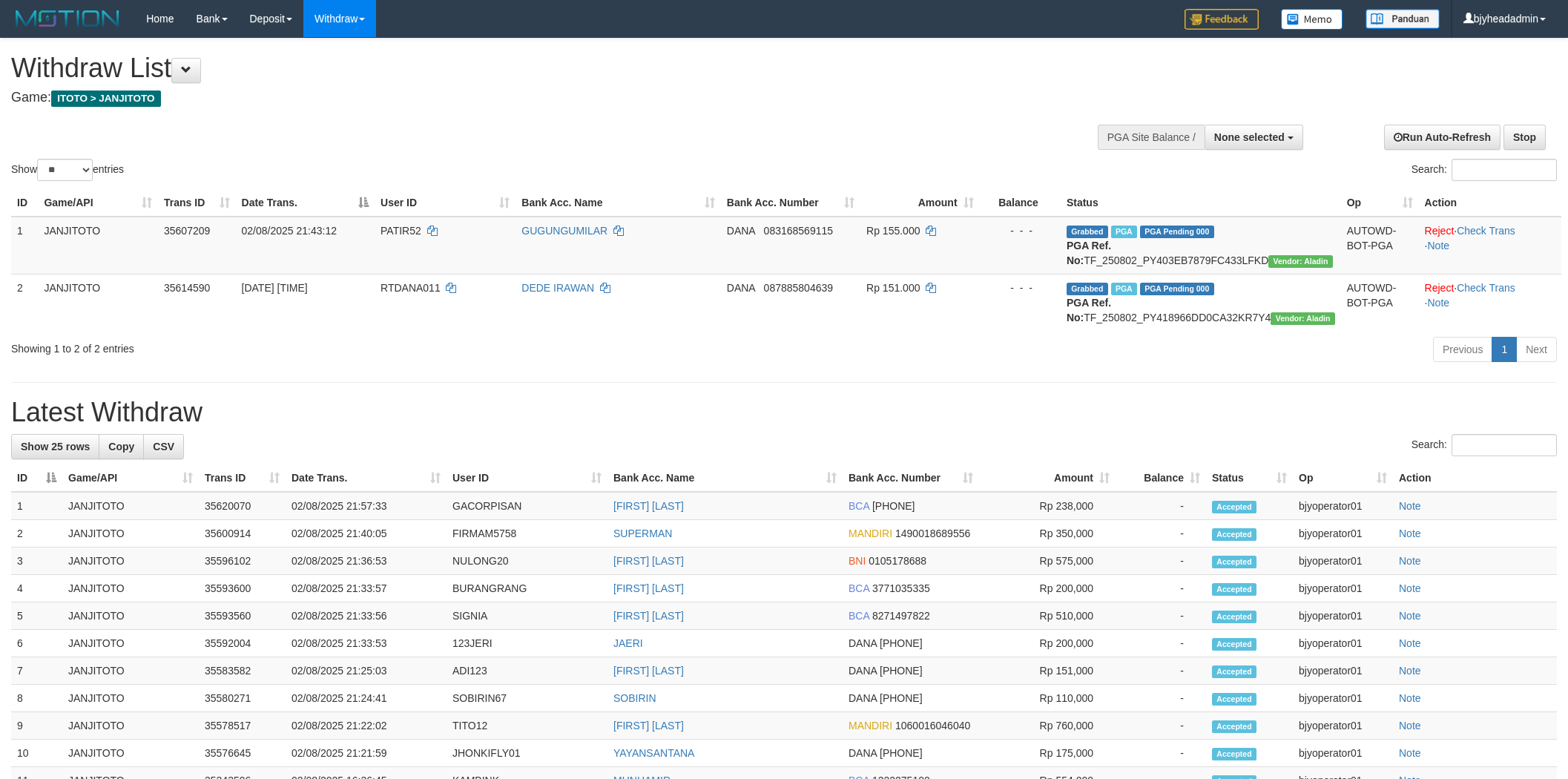select 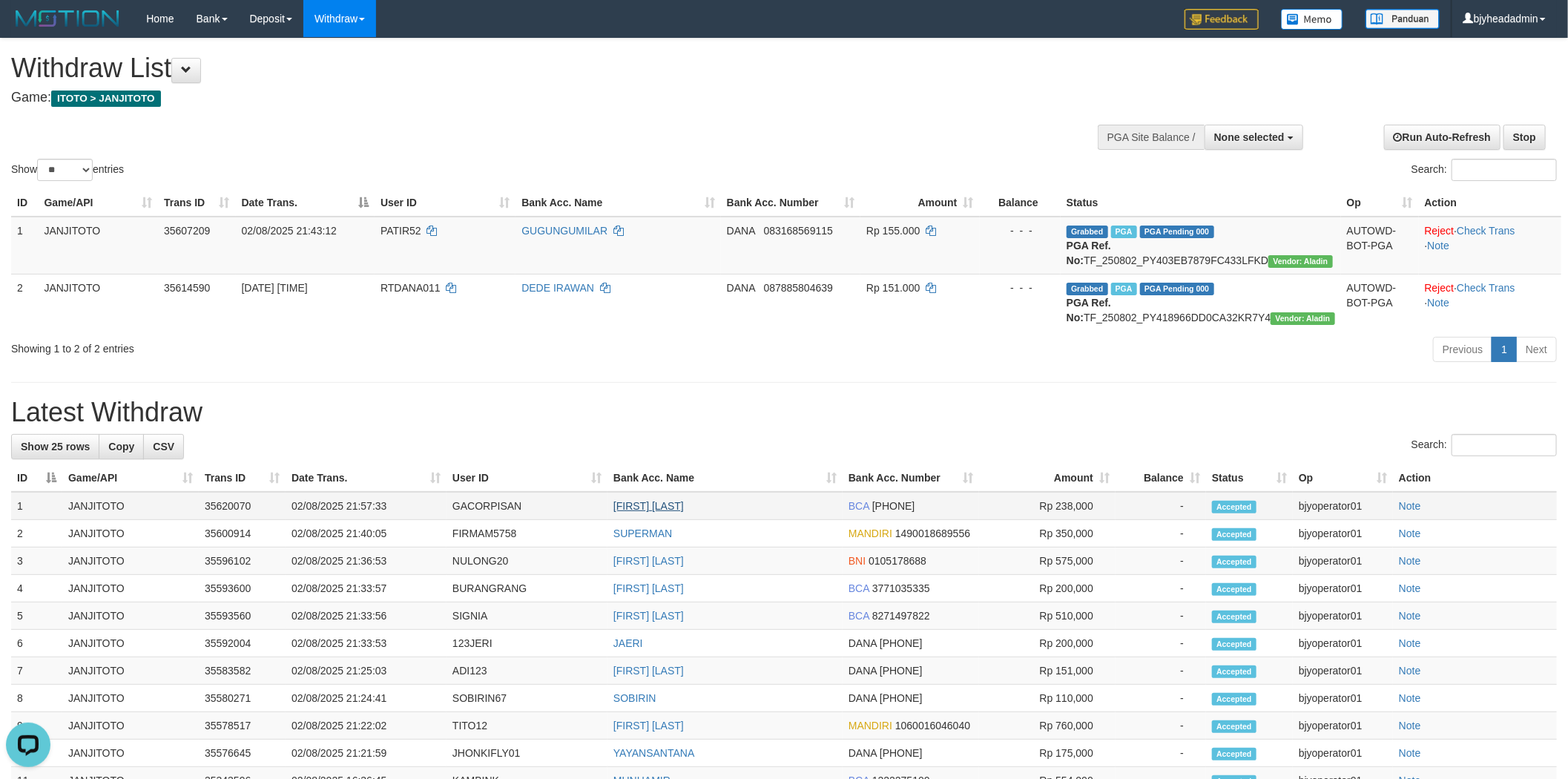 scroll, scrollTop: 0, scrollLeft: 0, axis: both 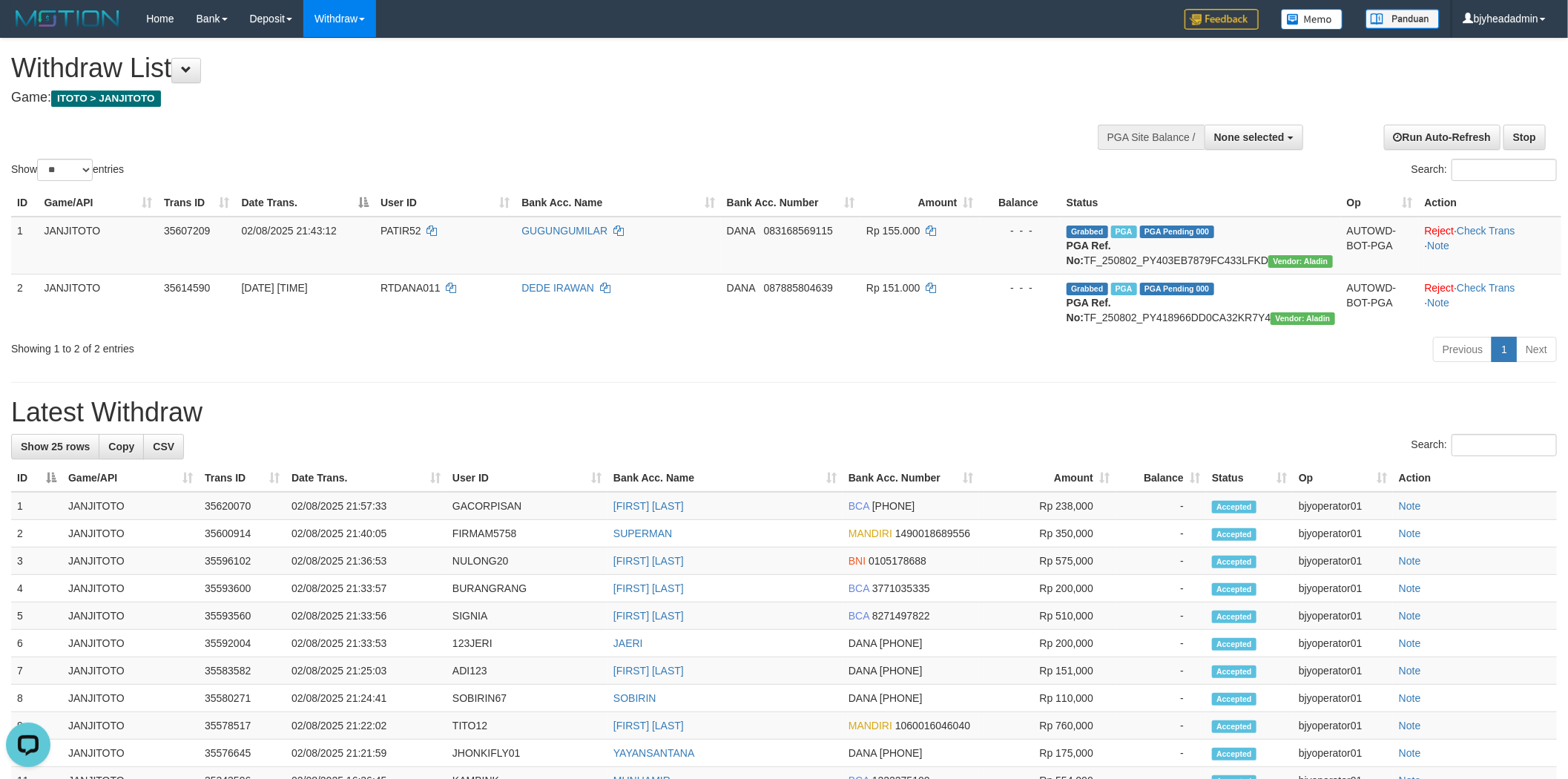 click on "**********" at bounding box center [784, 651] 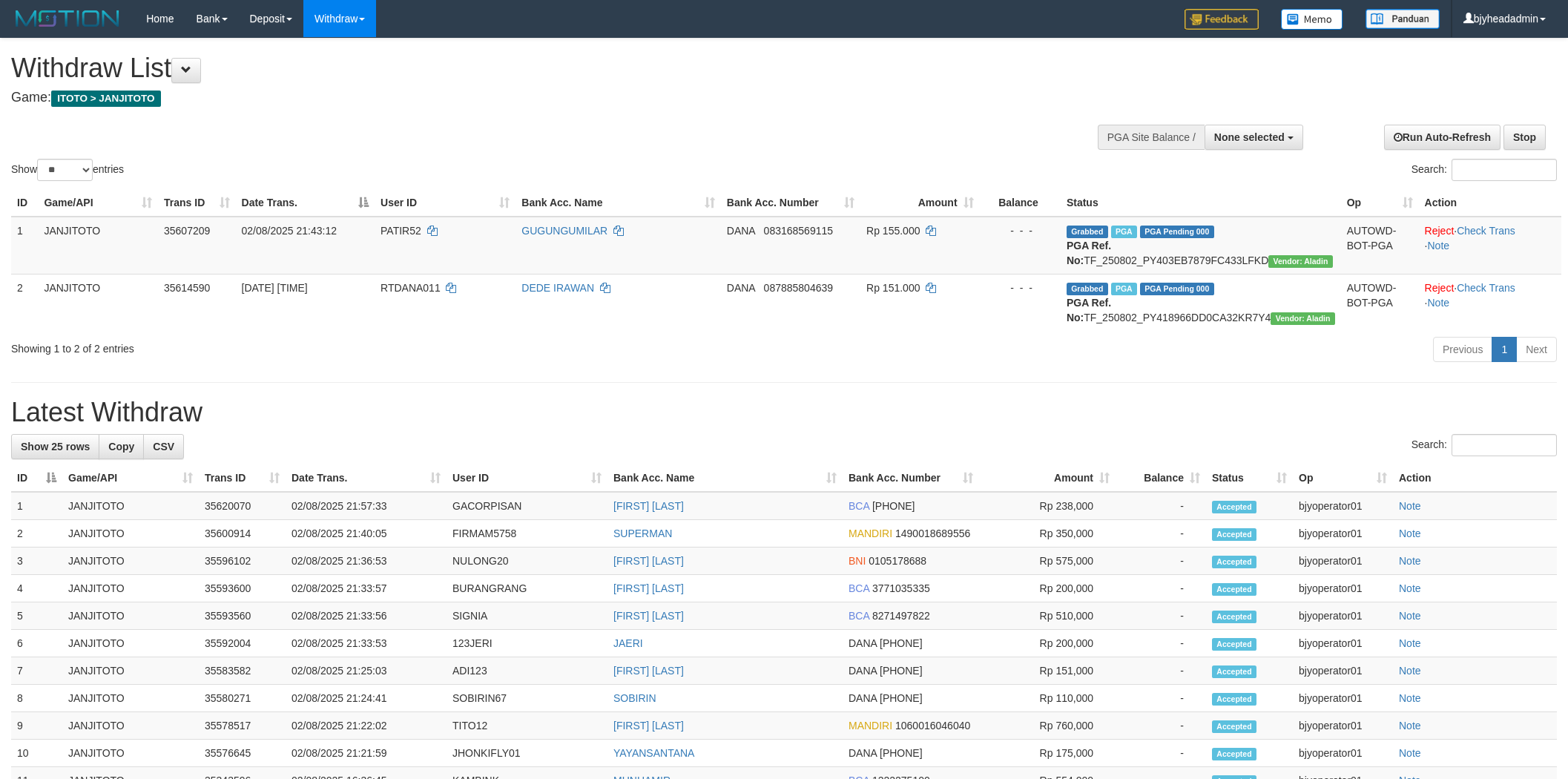 select 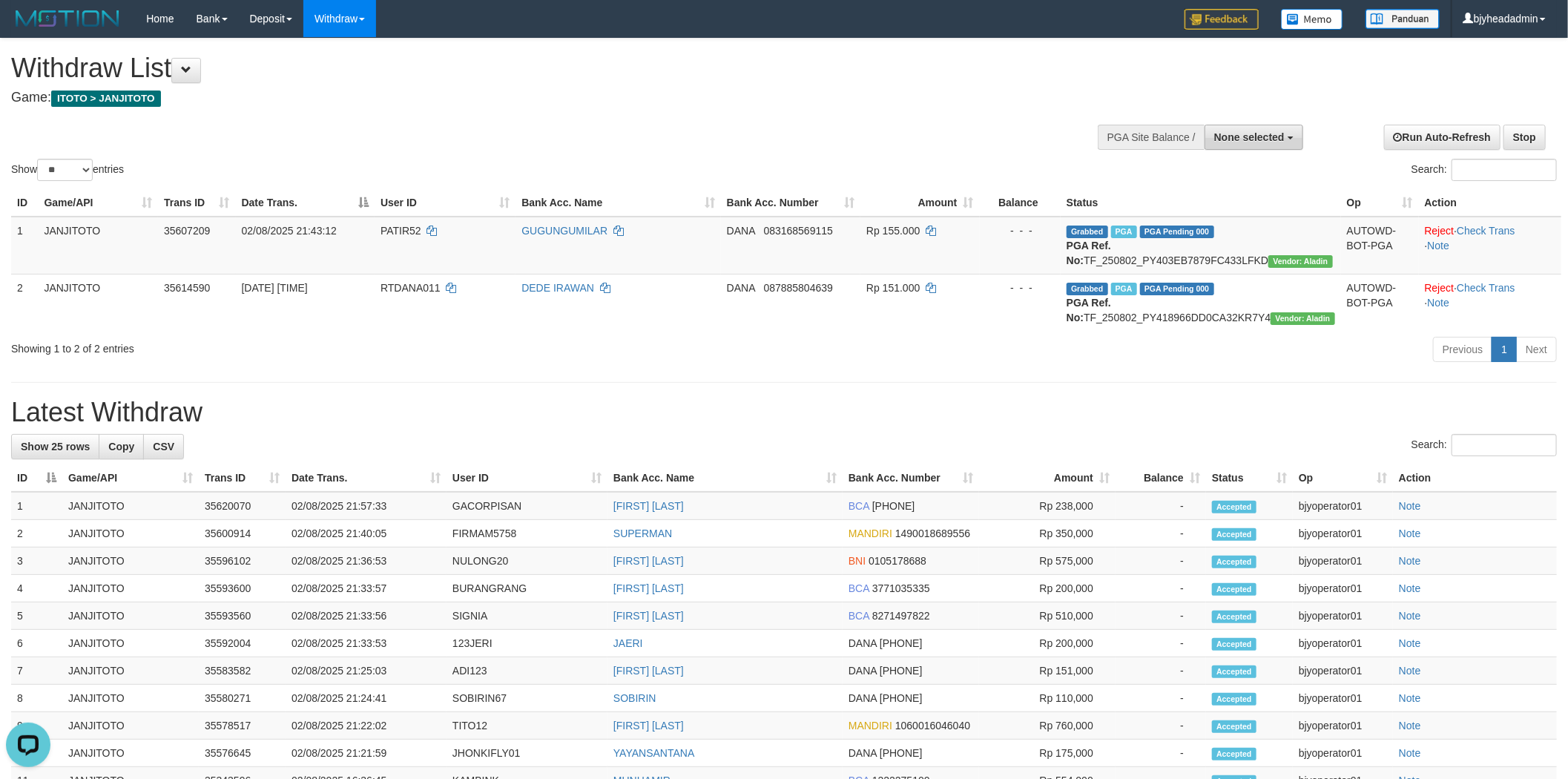 click on "None selected" at bounding box center (1249, 137) 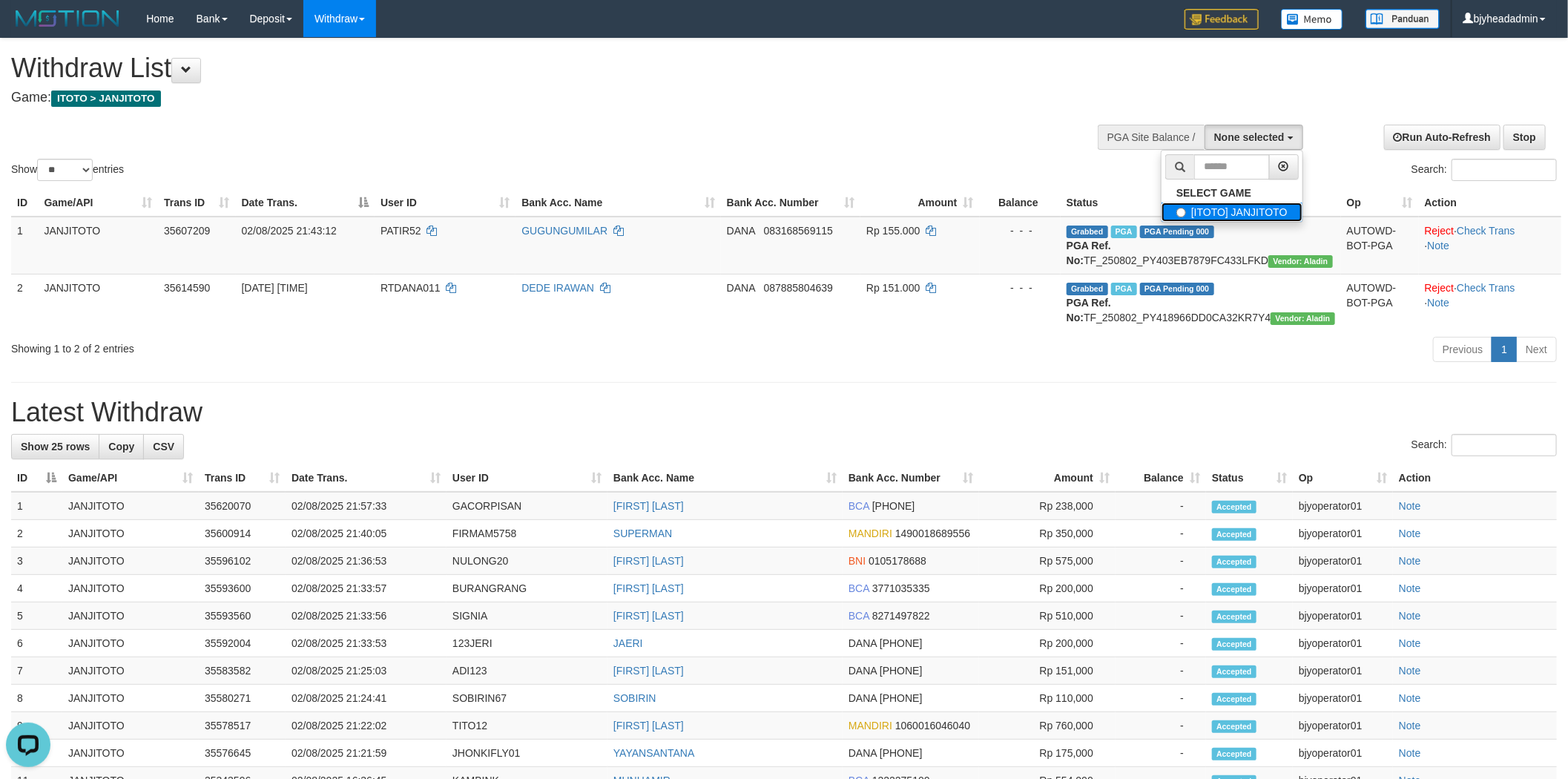click on "[ITOTO] JANJITOTO" at bounding box center [1232, 212] 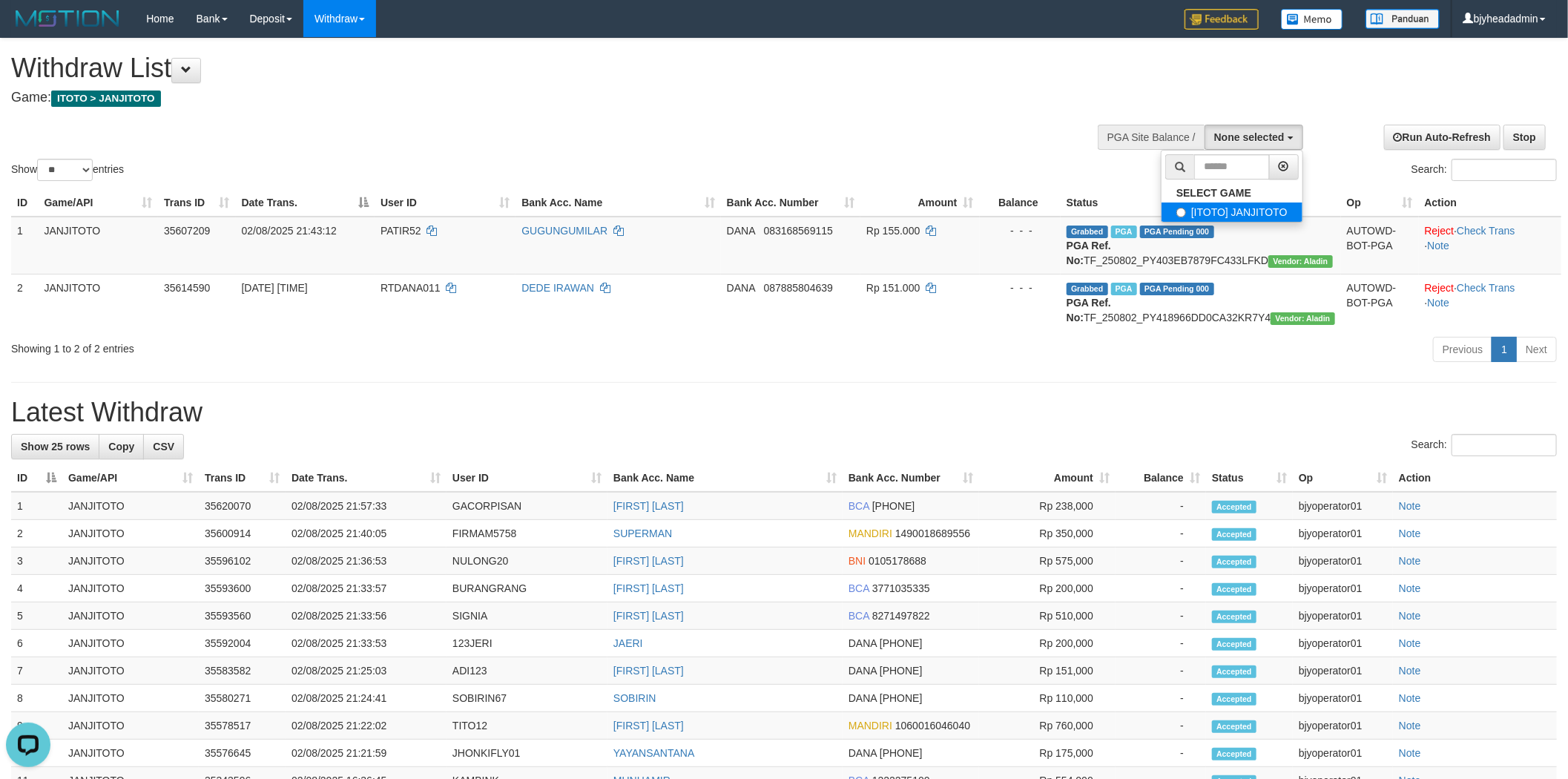 select on "****" 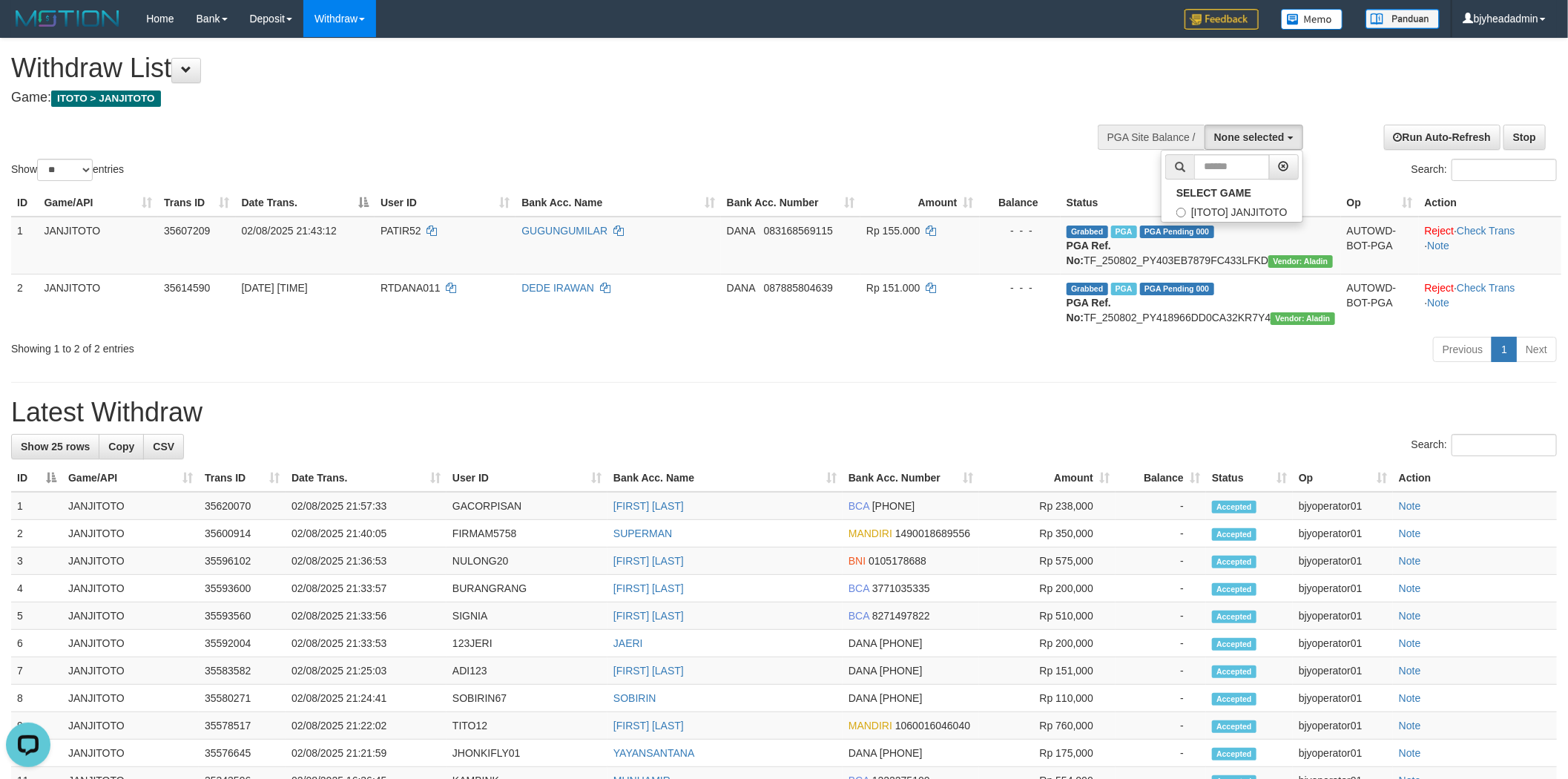 scroll, scrollTop: 13, scrollLeft: 0, axis: vertical 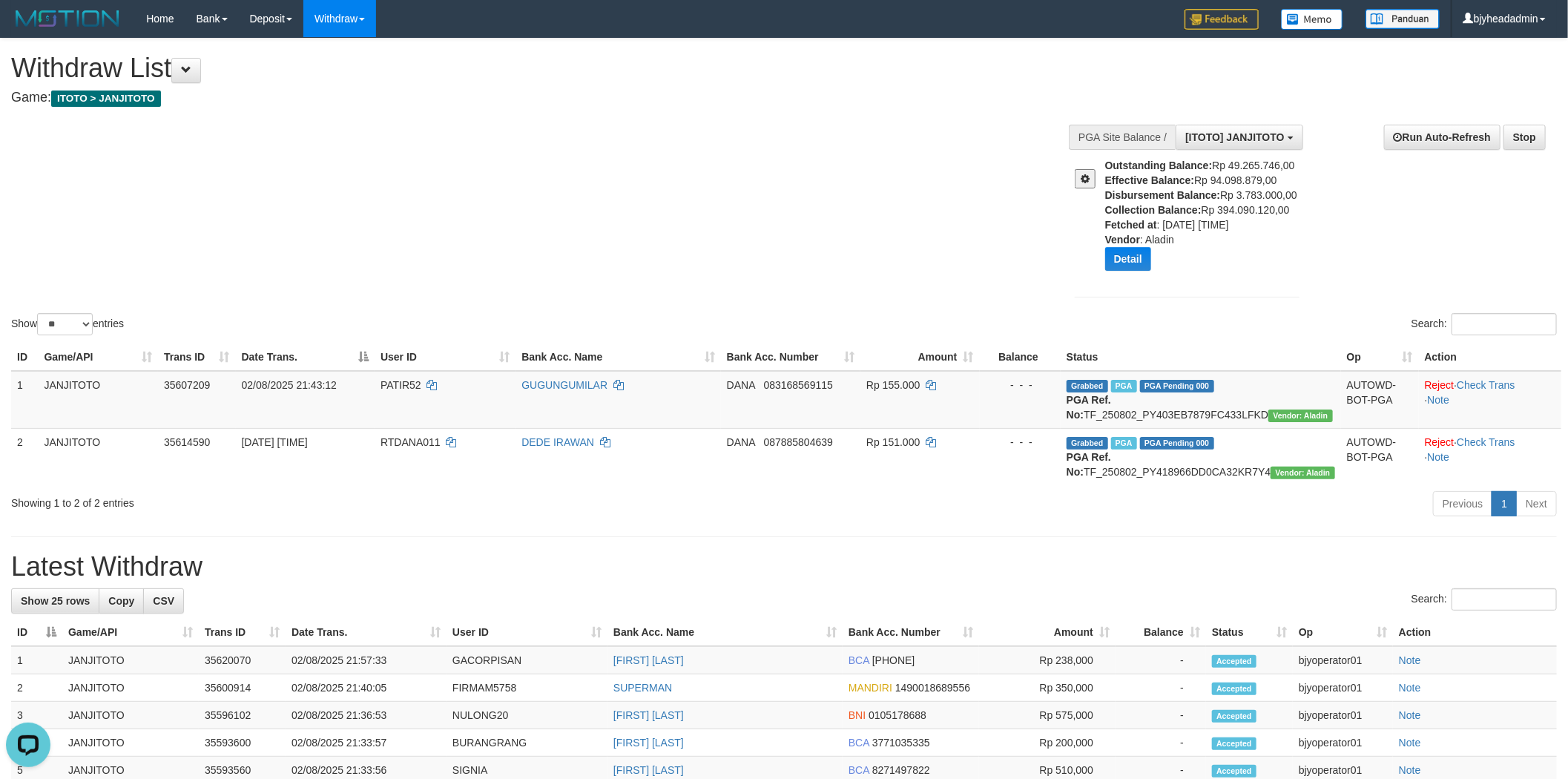 click on "Show  ** ** ** ***  entries Search:" at bounding box center (784, 188) 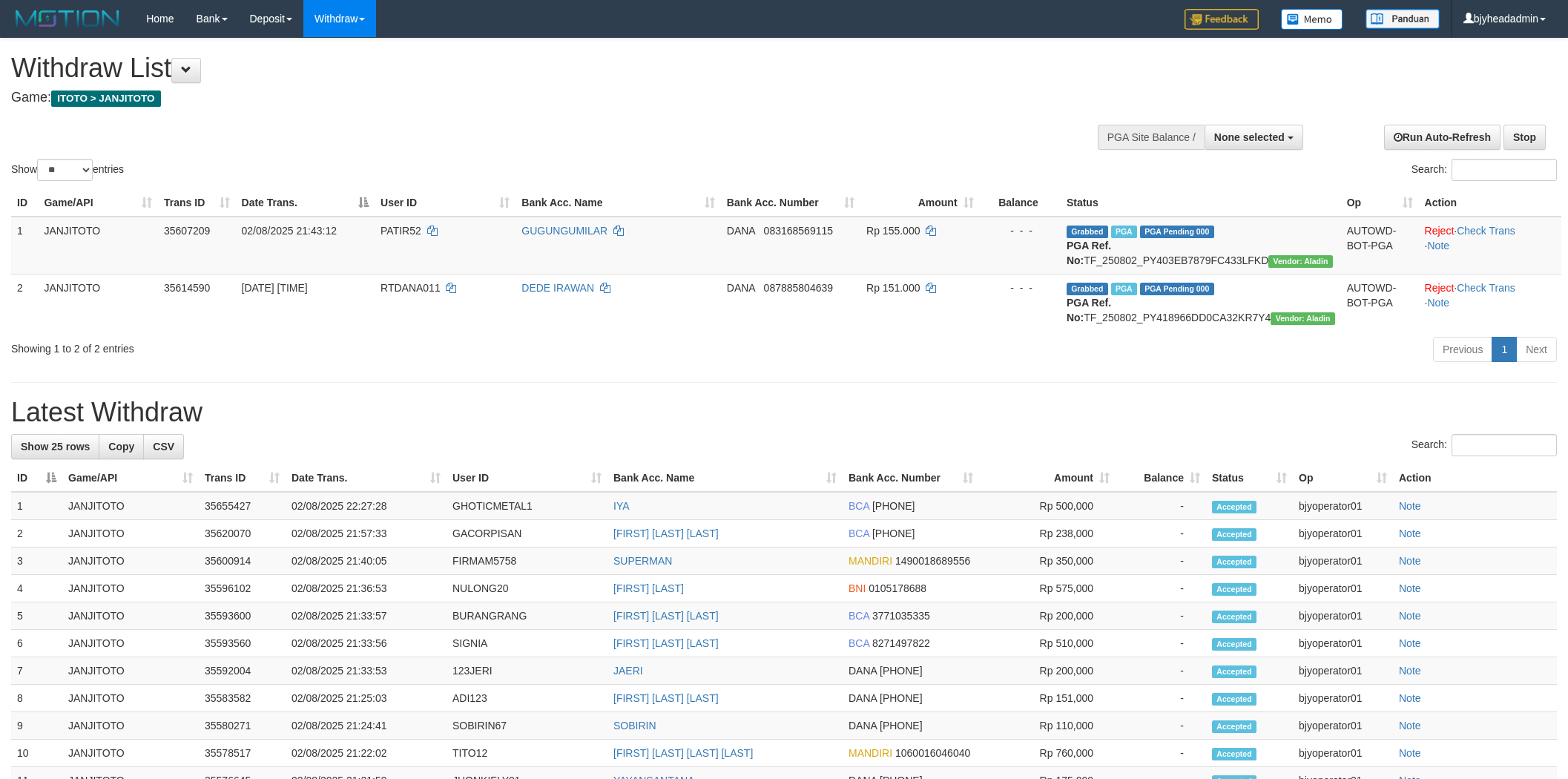 select 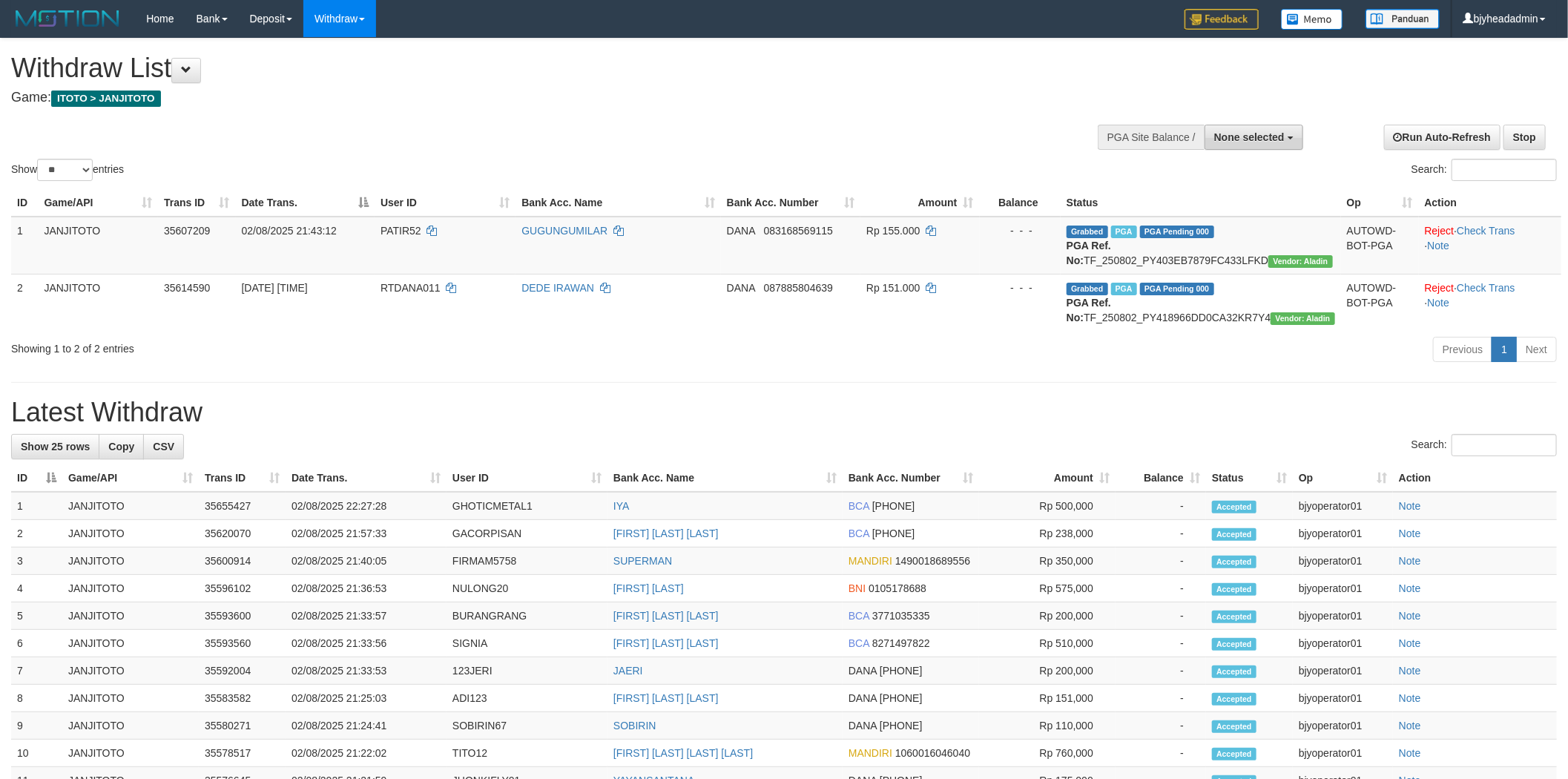 click on "None selected" at bounding box center [1249, 137] 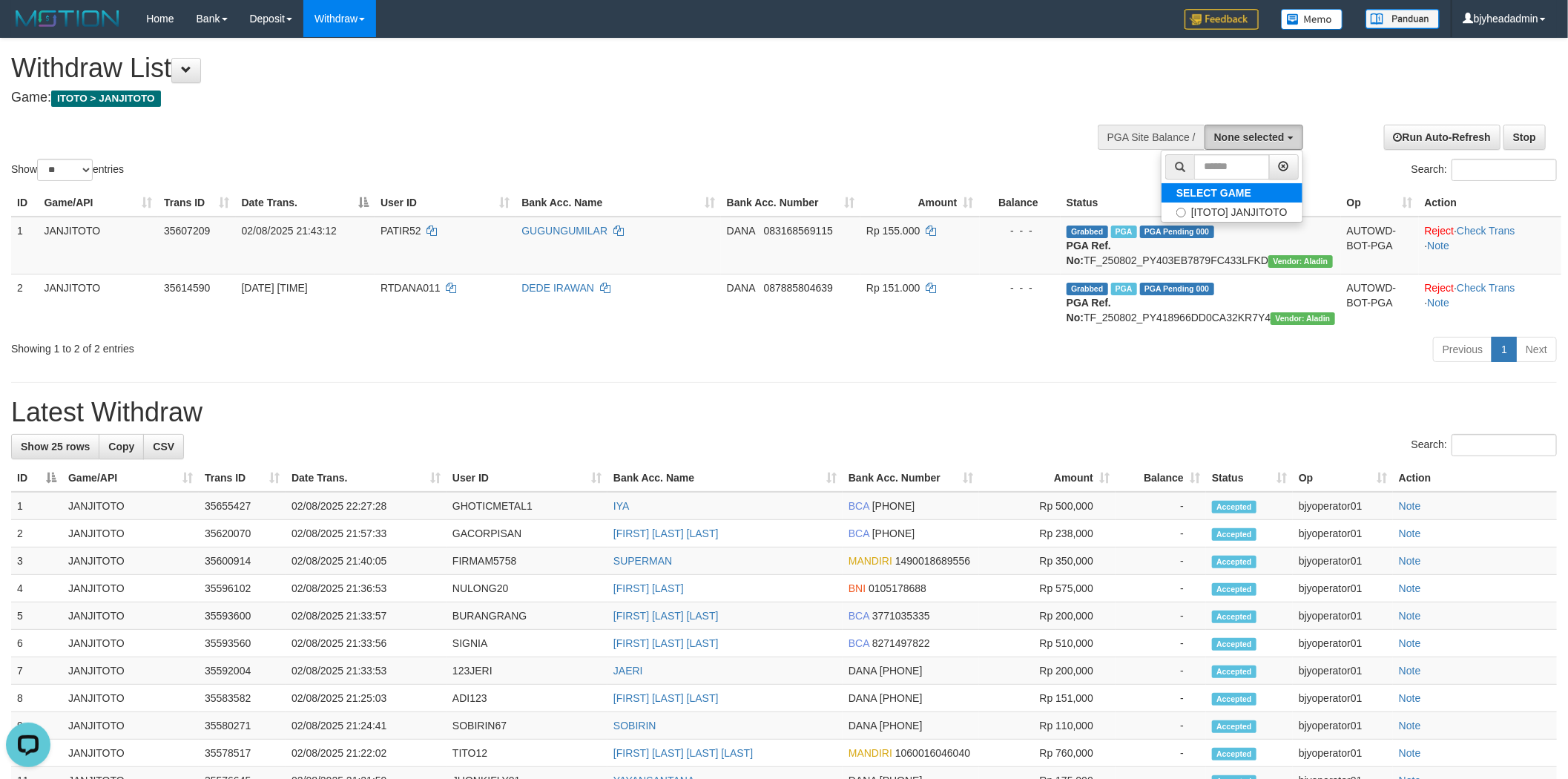 scroll, scrollTop: 0, scrollLeft: 0, axis: both 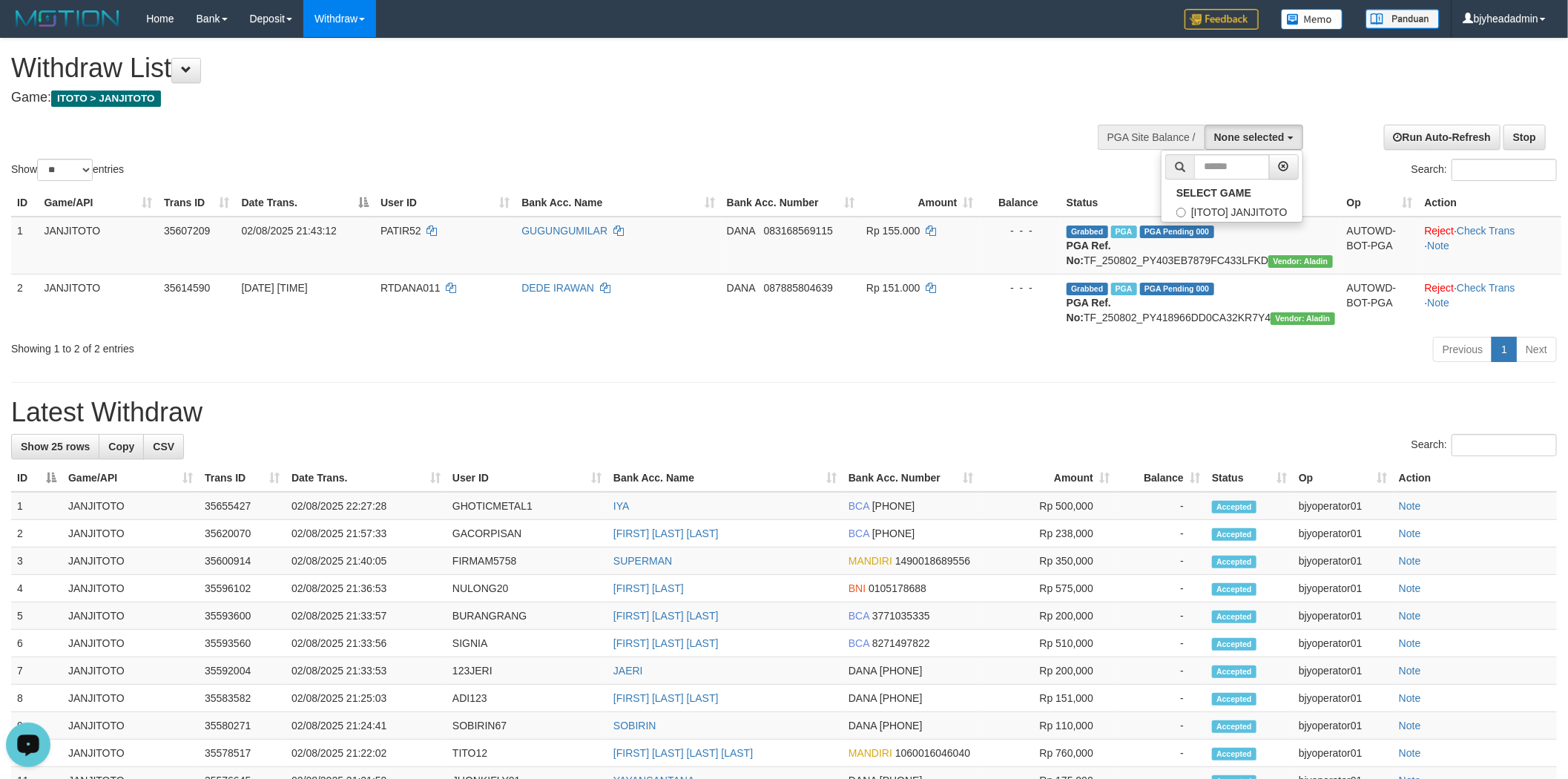 click at bounding box center [28, 743] 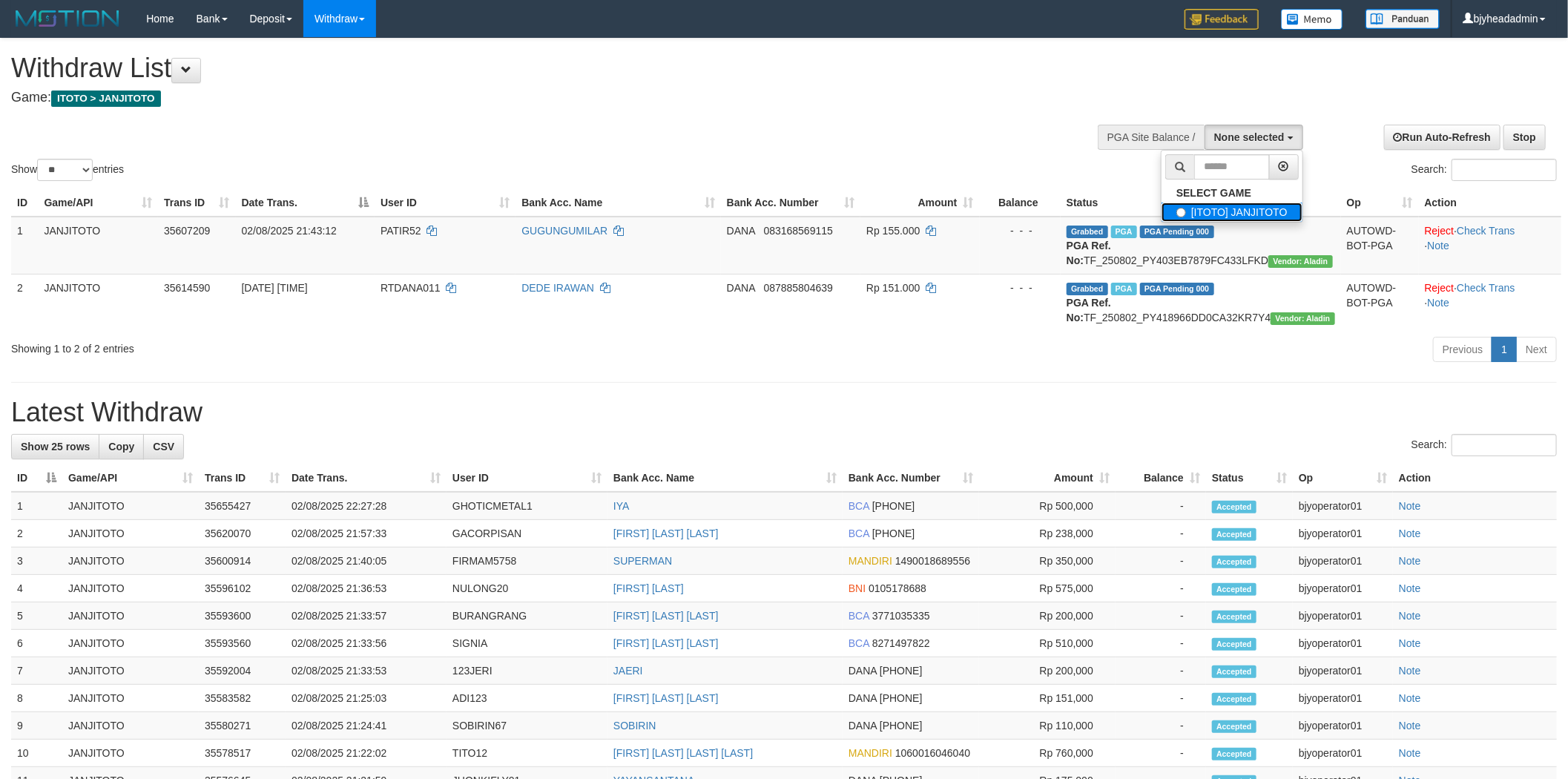 click on "[ITOTO] JANJITOTO" at bounding box center [1232, 212] 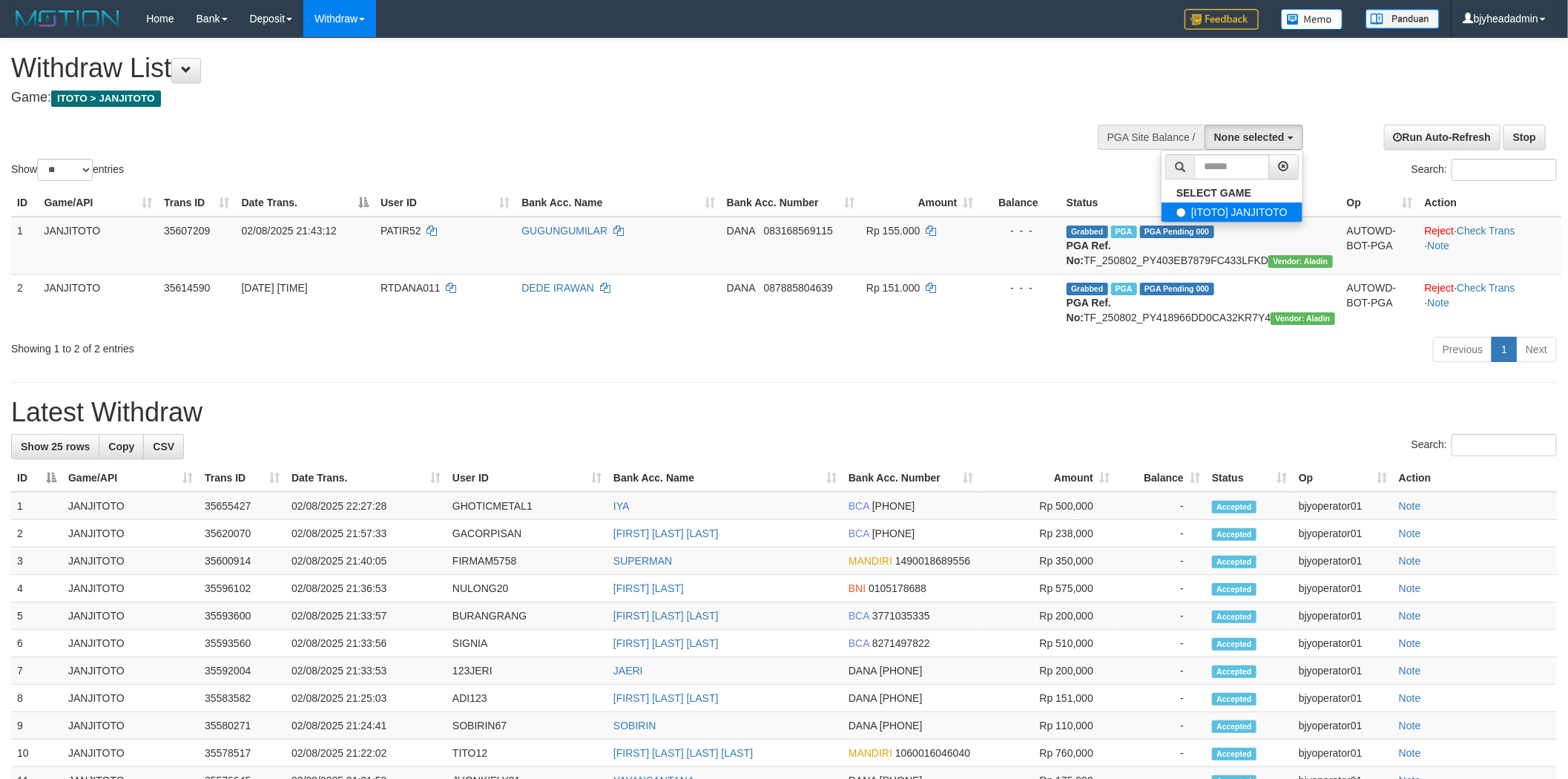 select on "****" 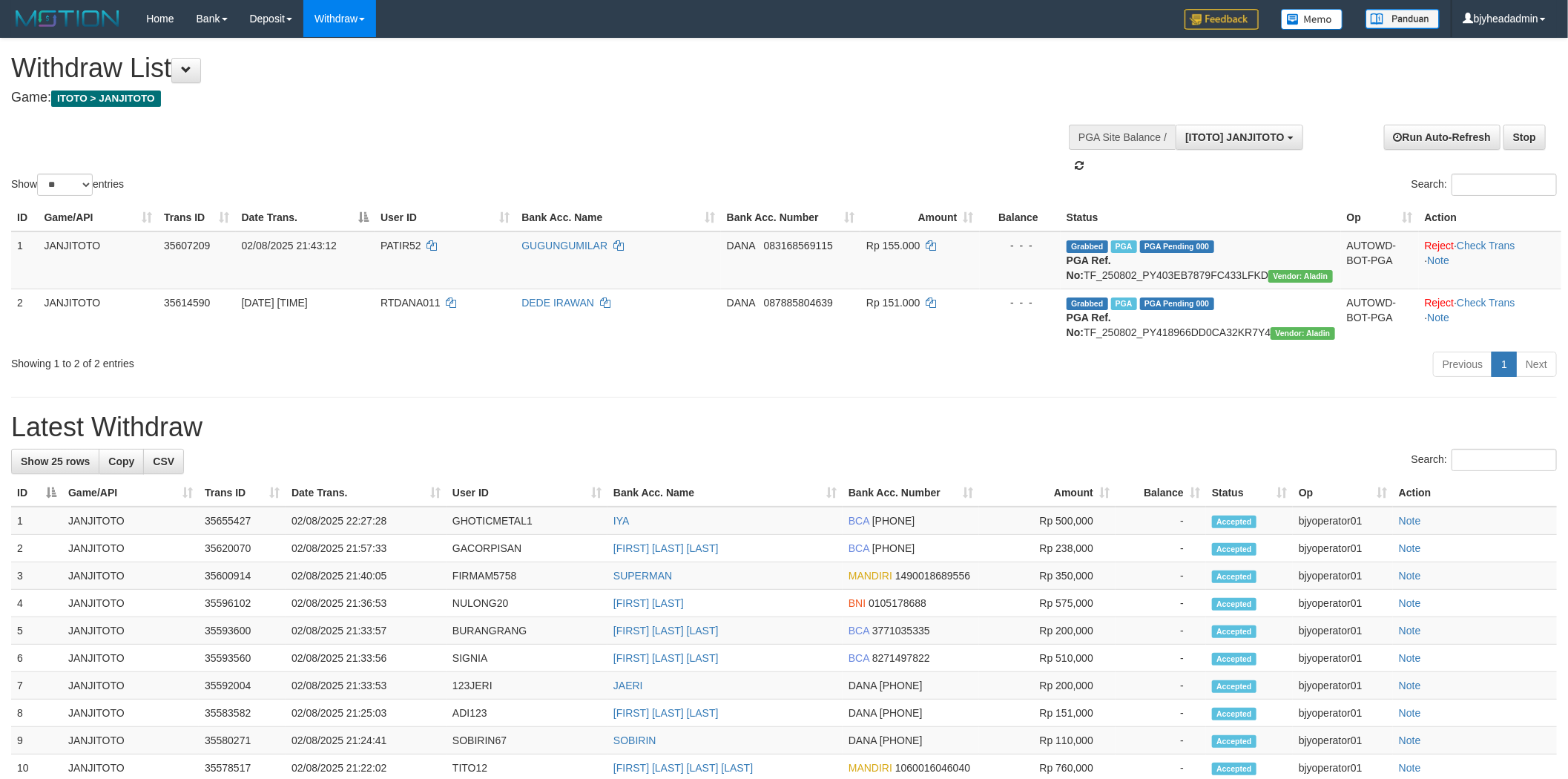 scroll, scrollTop: 13, scrollLeft: 0, axis: vertical 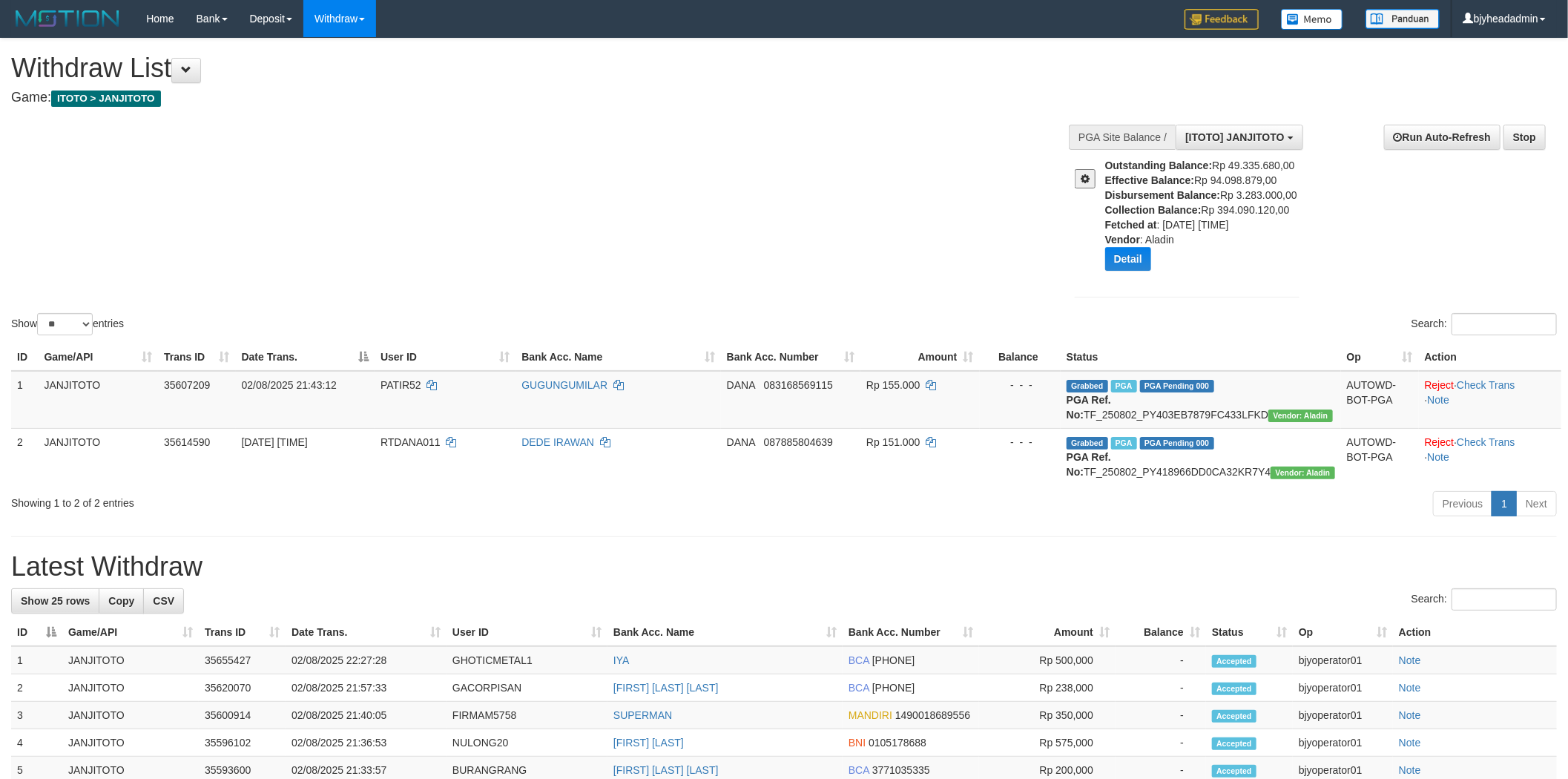 click on "Disbursement Balance:" at bounding box center (1163, 195) 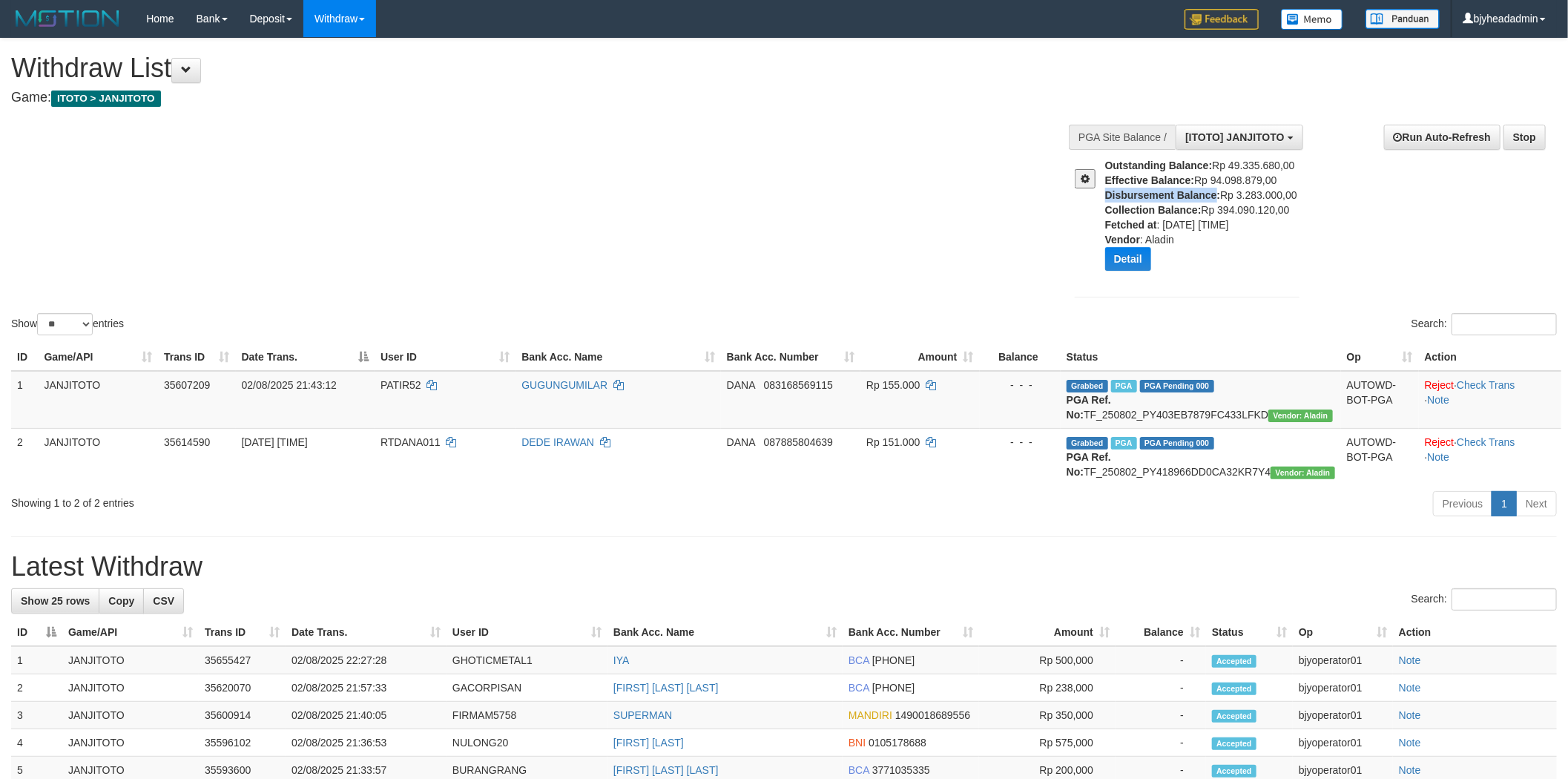 drag, startPoint x: 1127, startPoint y: 197, endPoint x: 1181, endPoint y: 196, distance: 54.00926 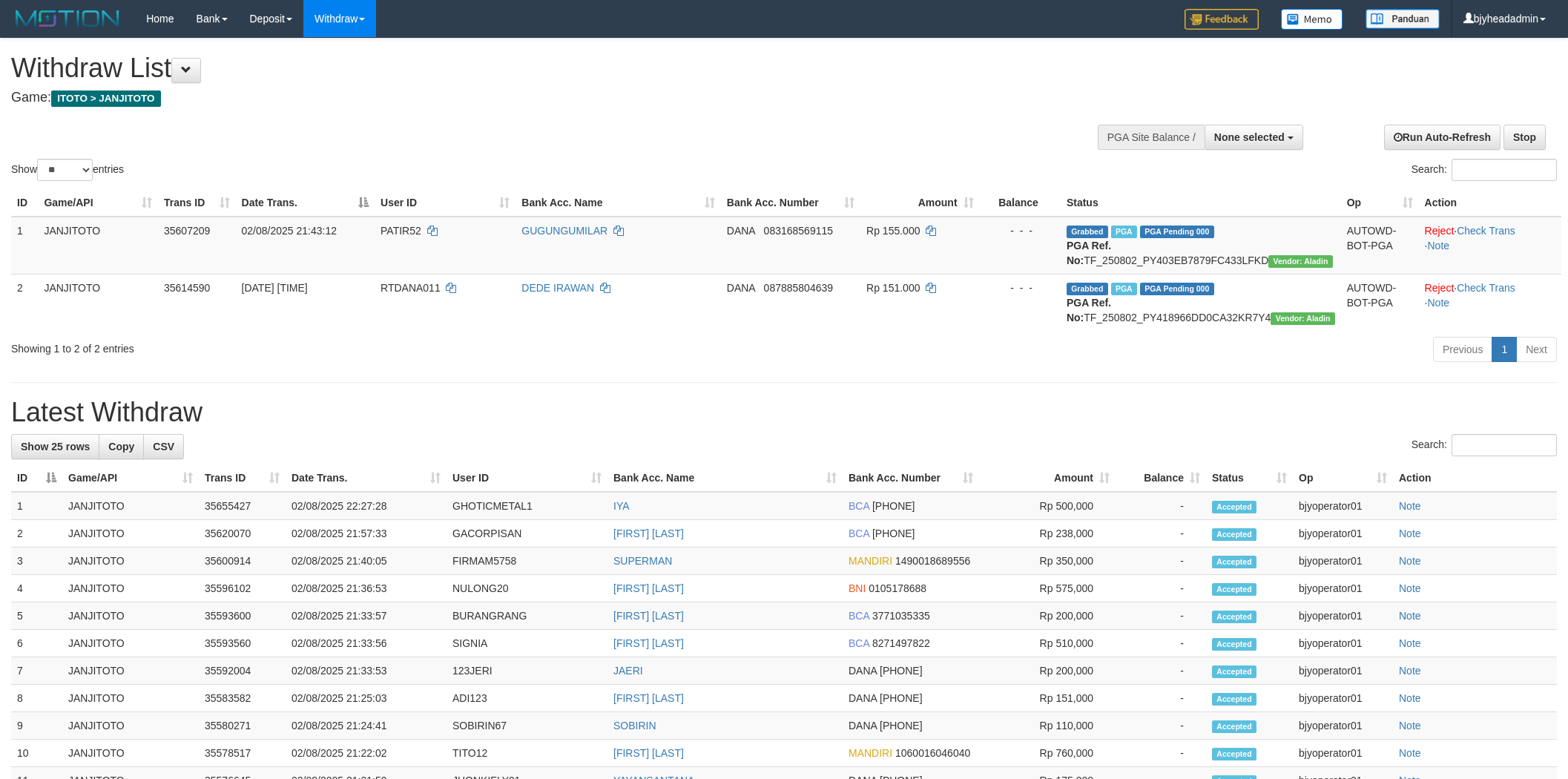 select 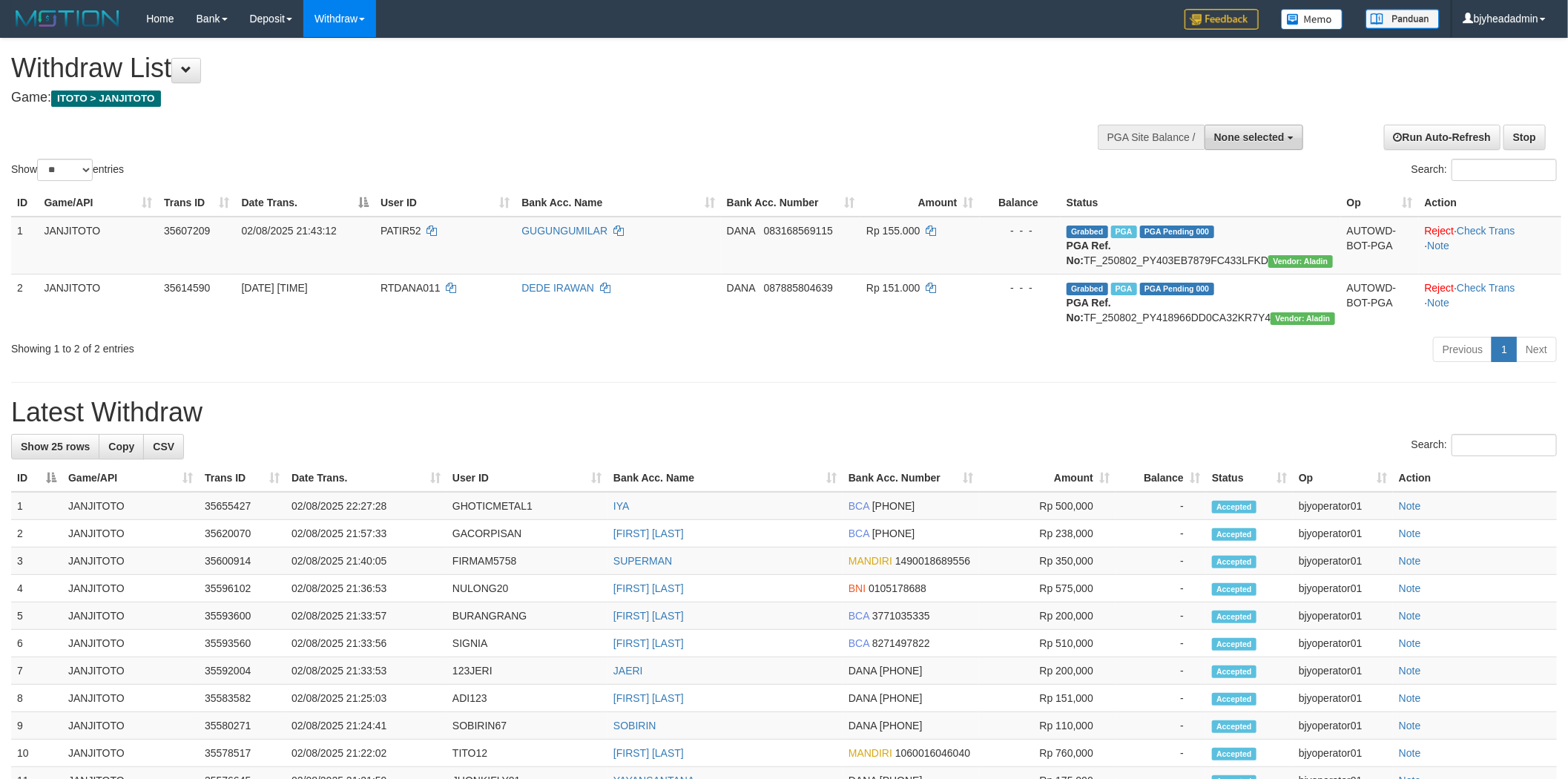 click on "None selected" at bounding box center [1249, 137] 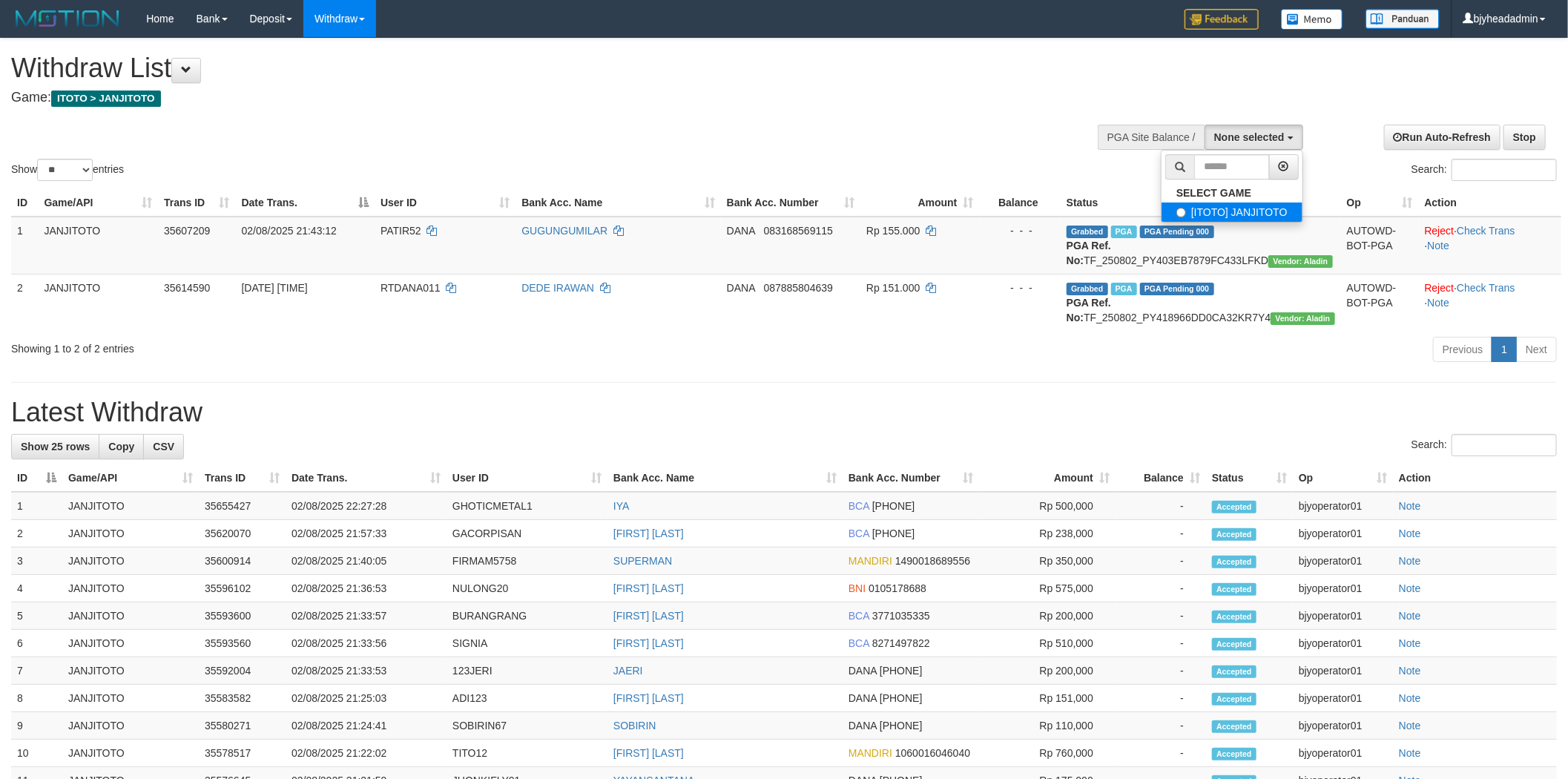 select on "****" 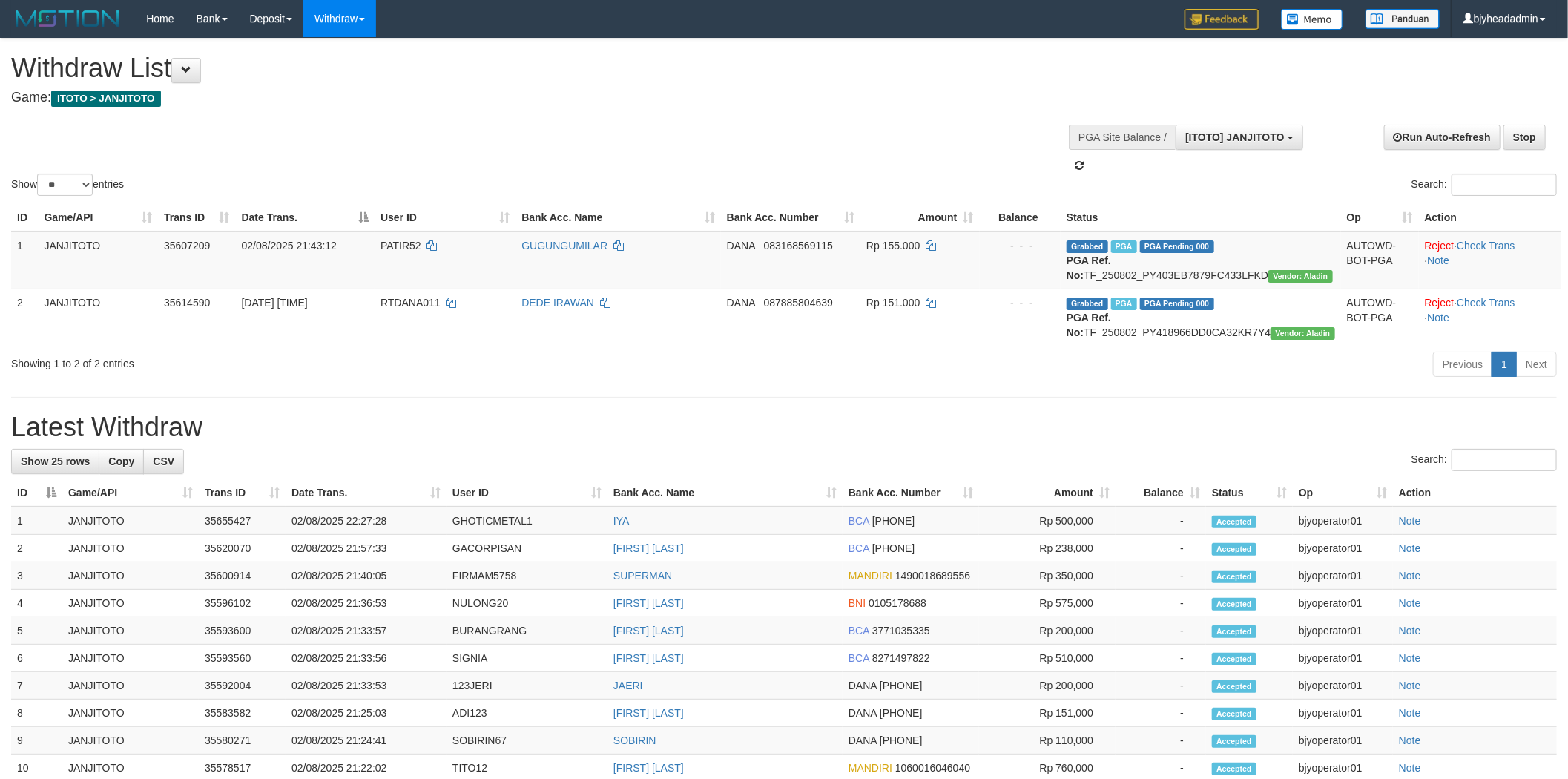 scroll, scrollTop: 13, scrollLeft: 0, axis: vertical 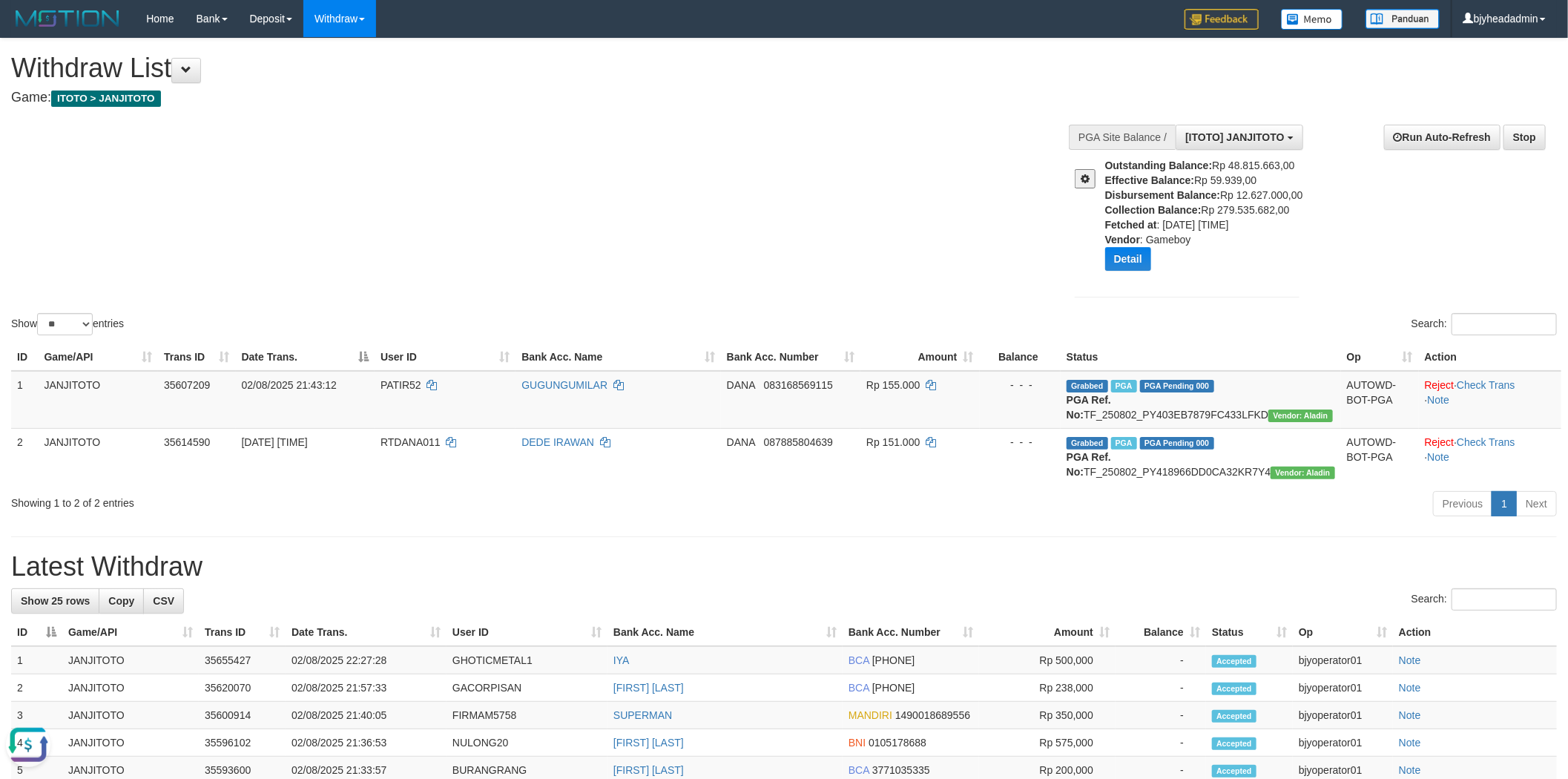 drag, startPoint x: 37, startPoint y: 742, endPoint x: 34, endPoint y: 1459, distance: 717.0063 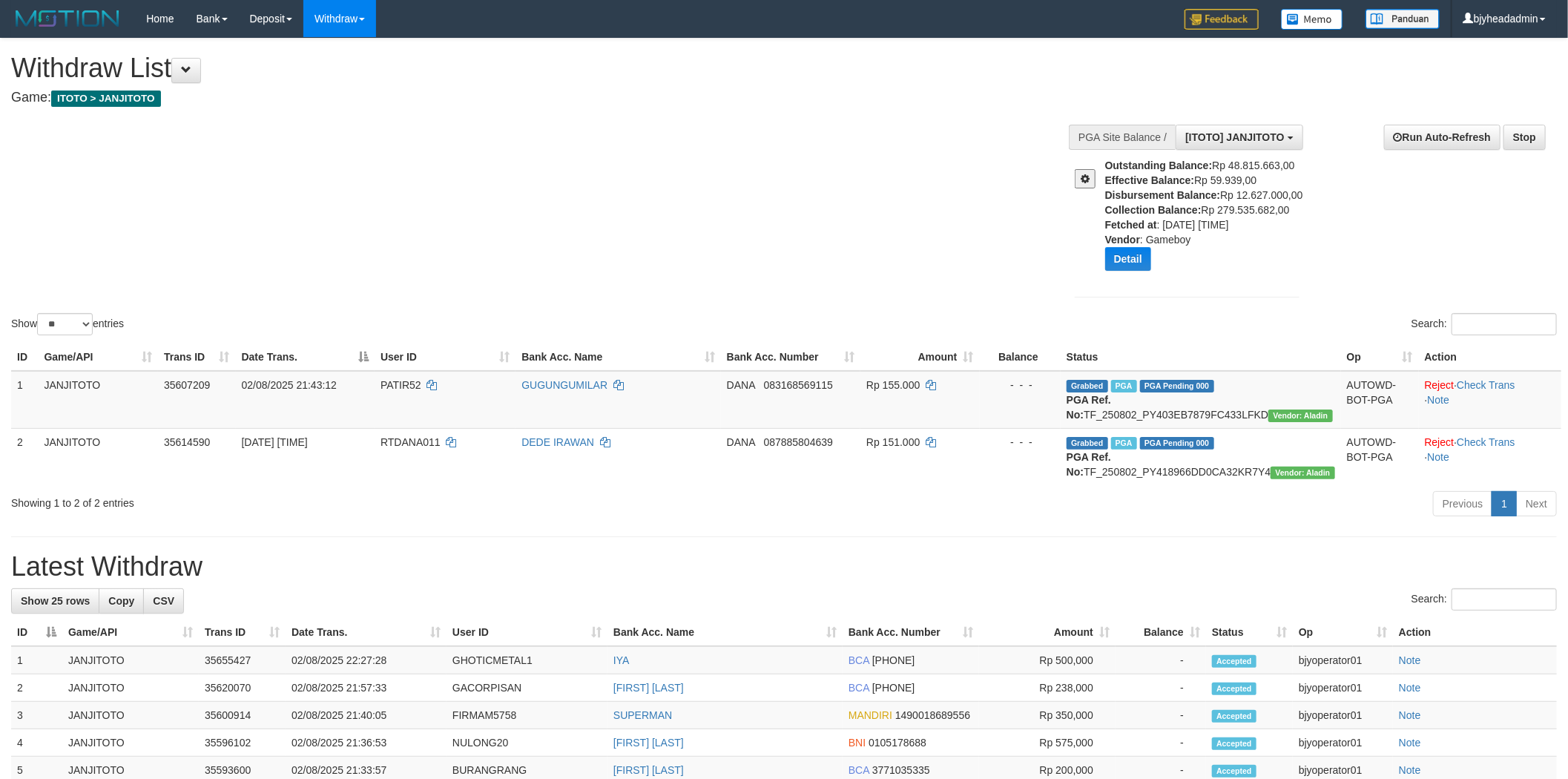 click on "Show  ** ** ** ***  entries Search:" at bounding box center (784, 188) 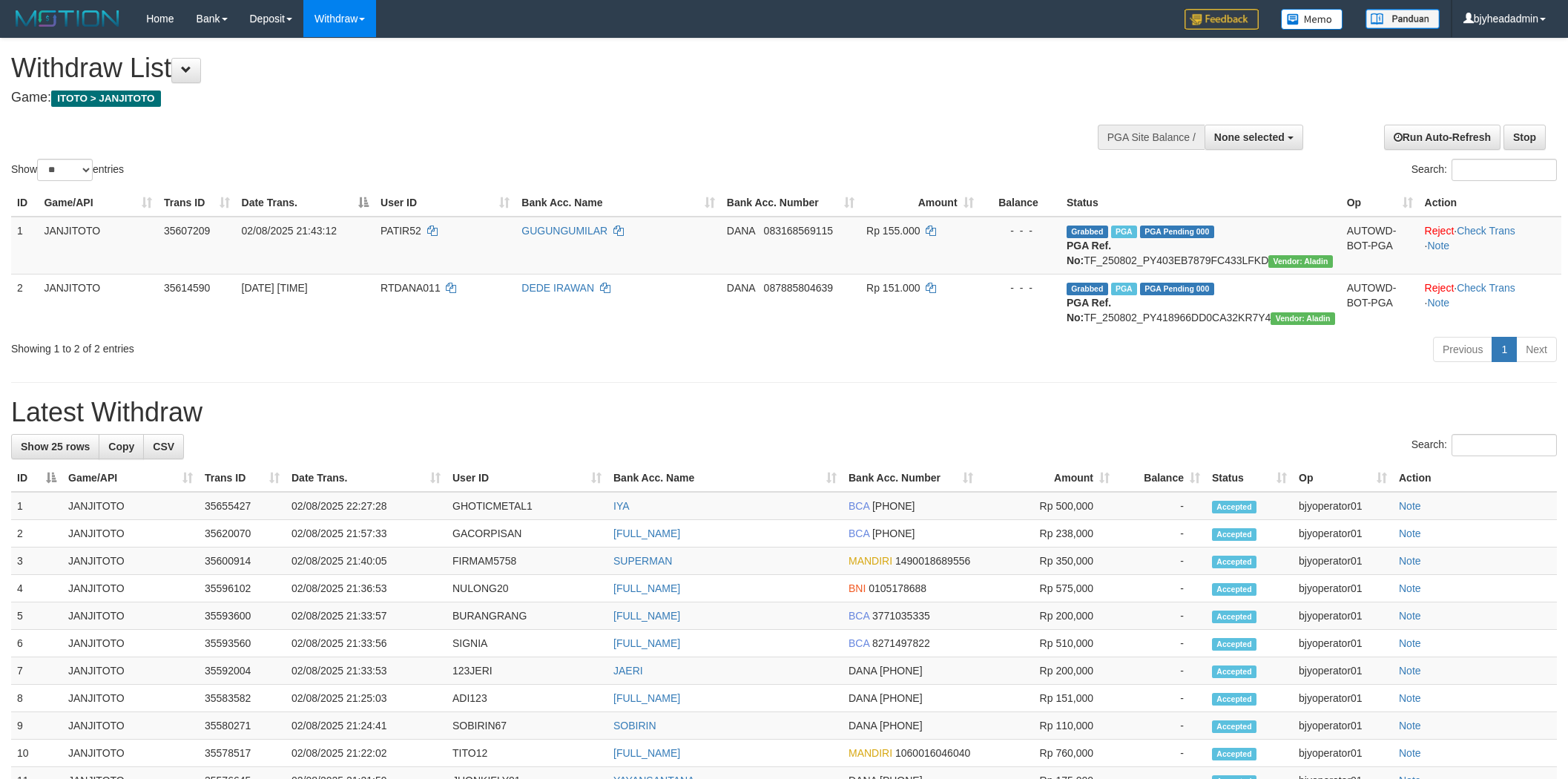 select 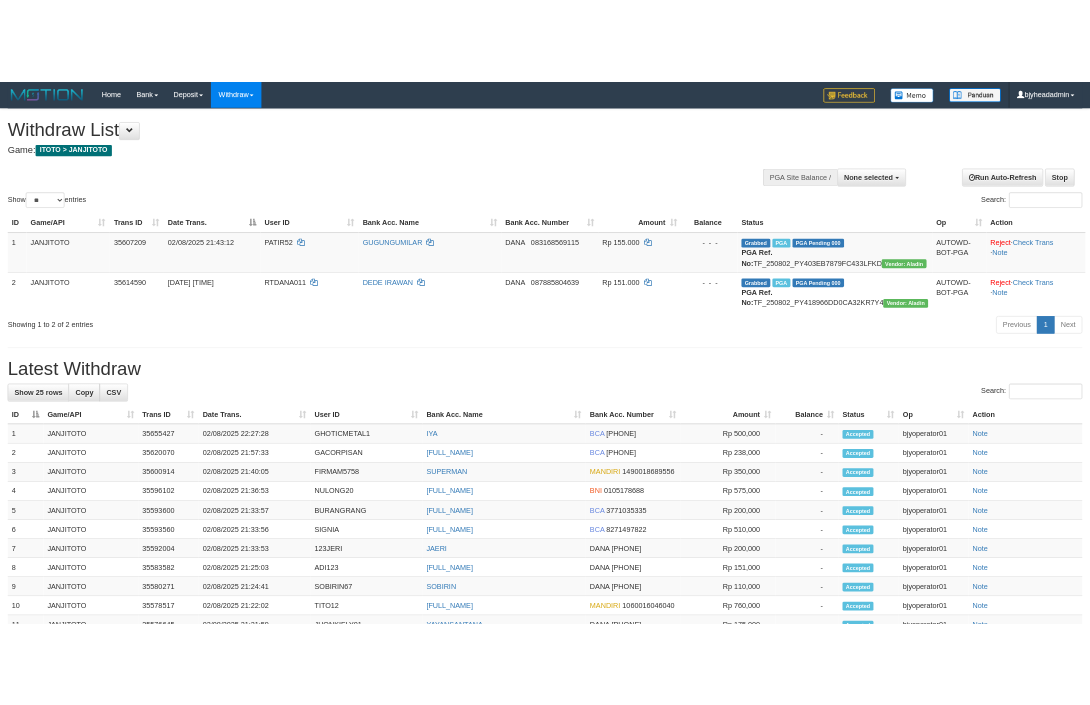 scroll, scrollTop: 0, scrollLeft: 0, axis: both 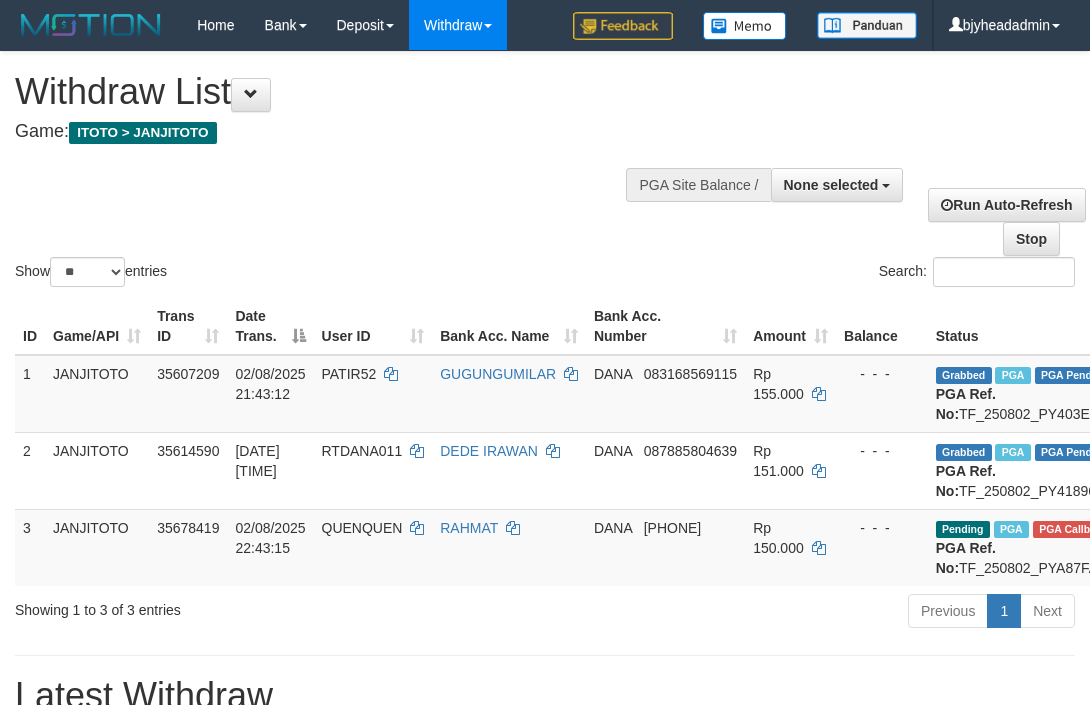 select 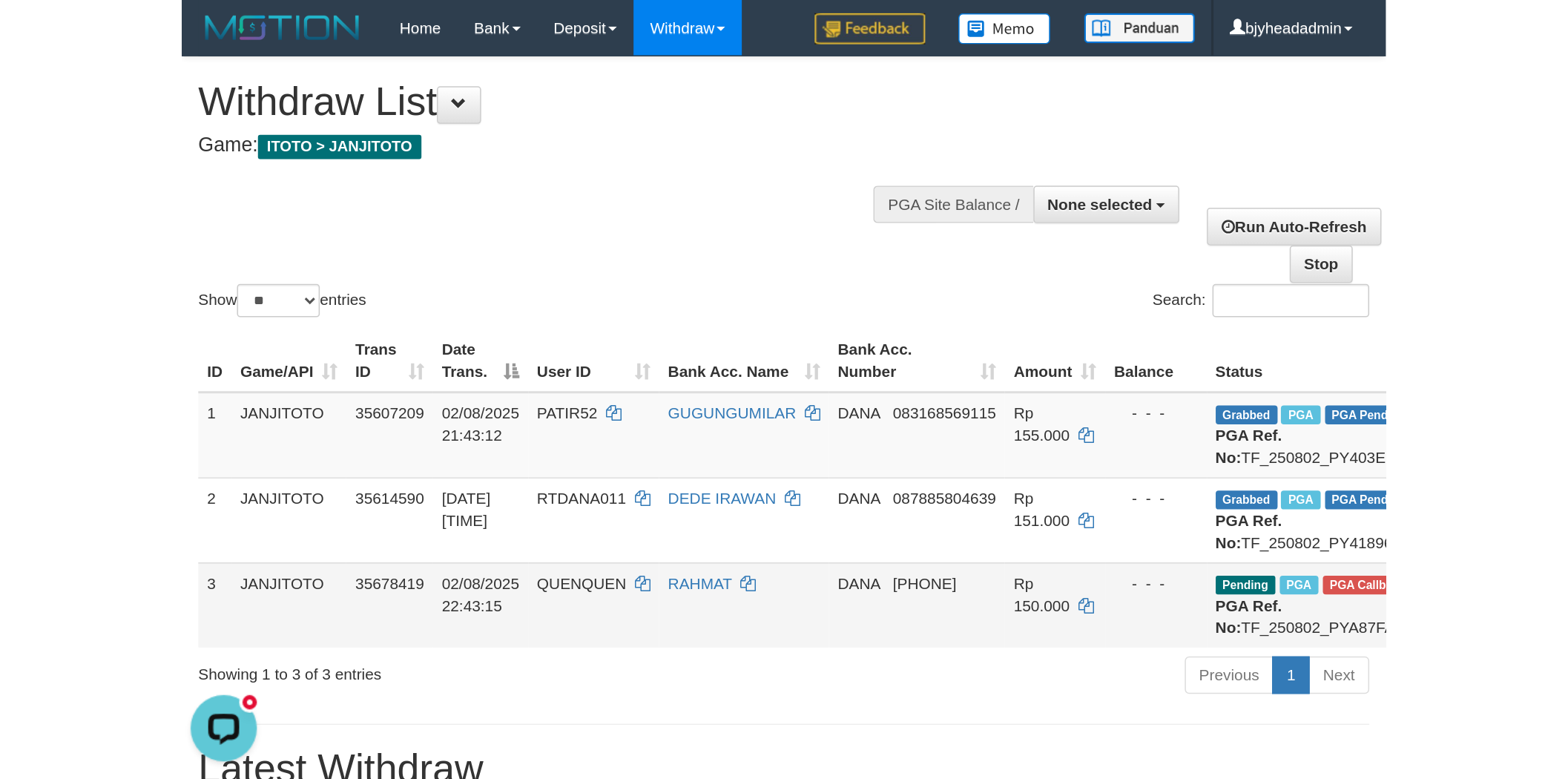 scroll, scrollTop: 0, scrollLeft: 0, axis: both 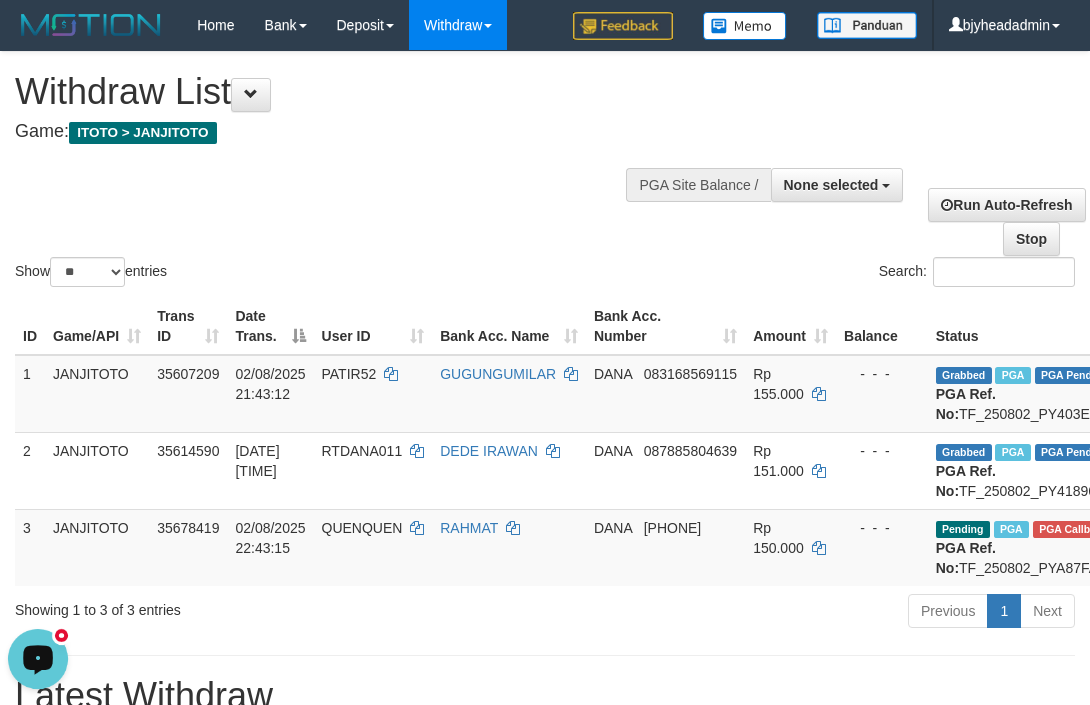 click at bounding box center [38, 658] 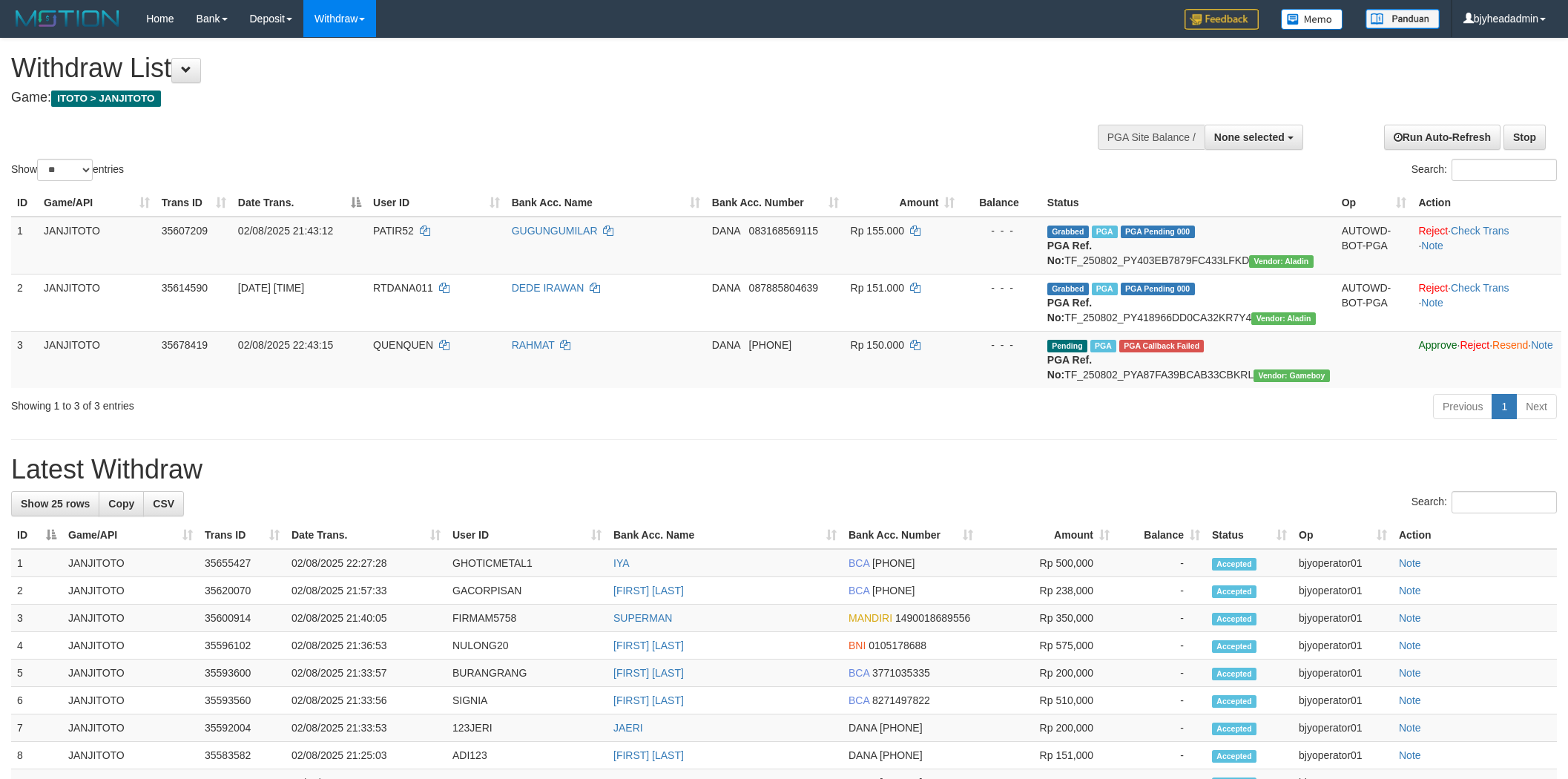 select 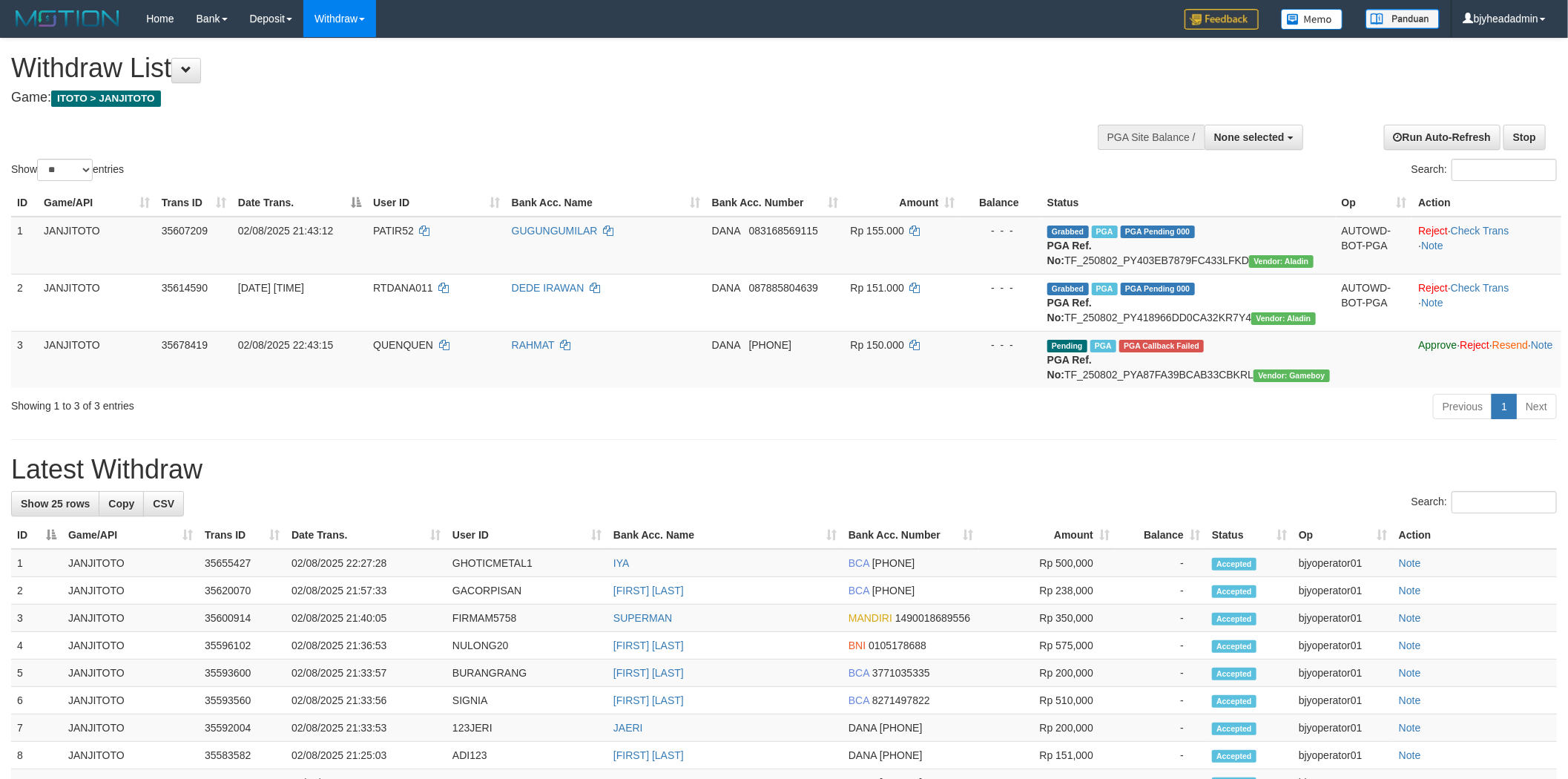 scroll, scrollTop: 0, scrollLeft: 0, axis: both 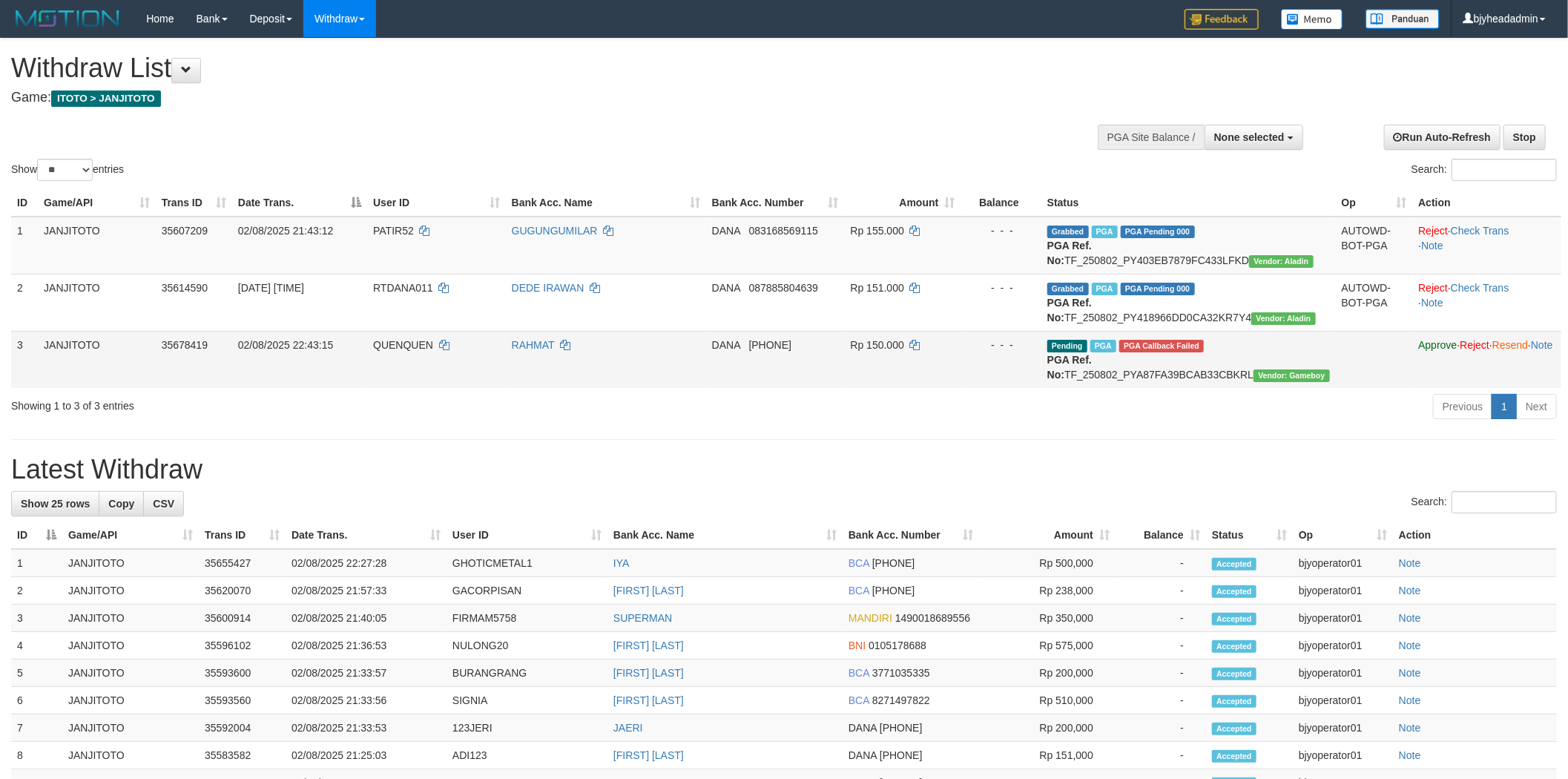 click on "Pending   PGA   PGA Callback Failed {"signature":"625c19731e000e41e702f7a0c1ea13f63f8cb62f4bcb461446e32e4dd56f1c7e","reference_no":"TF_250802_PYA87FA39BCAB33CBKRL","unique_id":"1156-35678419-20250802","amount":"150000.00","fee":"0.00","merchant_surcharge_rate":"0.00","charge_to":"MERC","payout_amount":"150000.00","disbursement_status":2,"disbursement_description":"FAILED","payout_at":null,"created_at":"2025-08-02 22:45:33","bank":{"code":"dana","name":"DANA","account_number":"085945071961","account_name":"RAHMAT"},"failure_reason":"failed"} PGA Ref. No:  TF_250802_PYA87FA39BCAB33CBKRL  Vendor: Gameboy" at bounding box center [1188, 359] 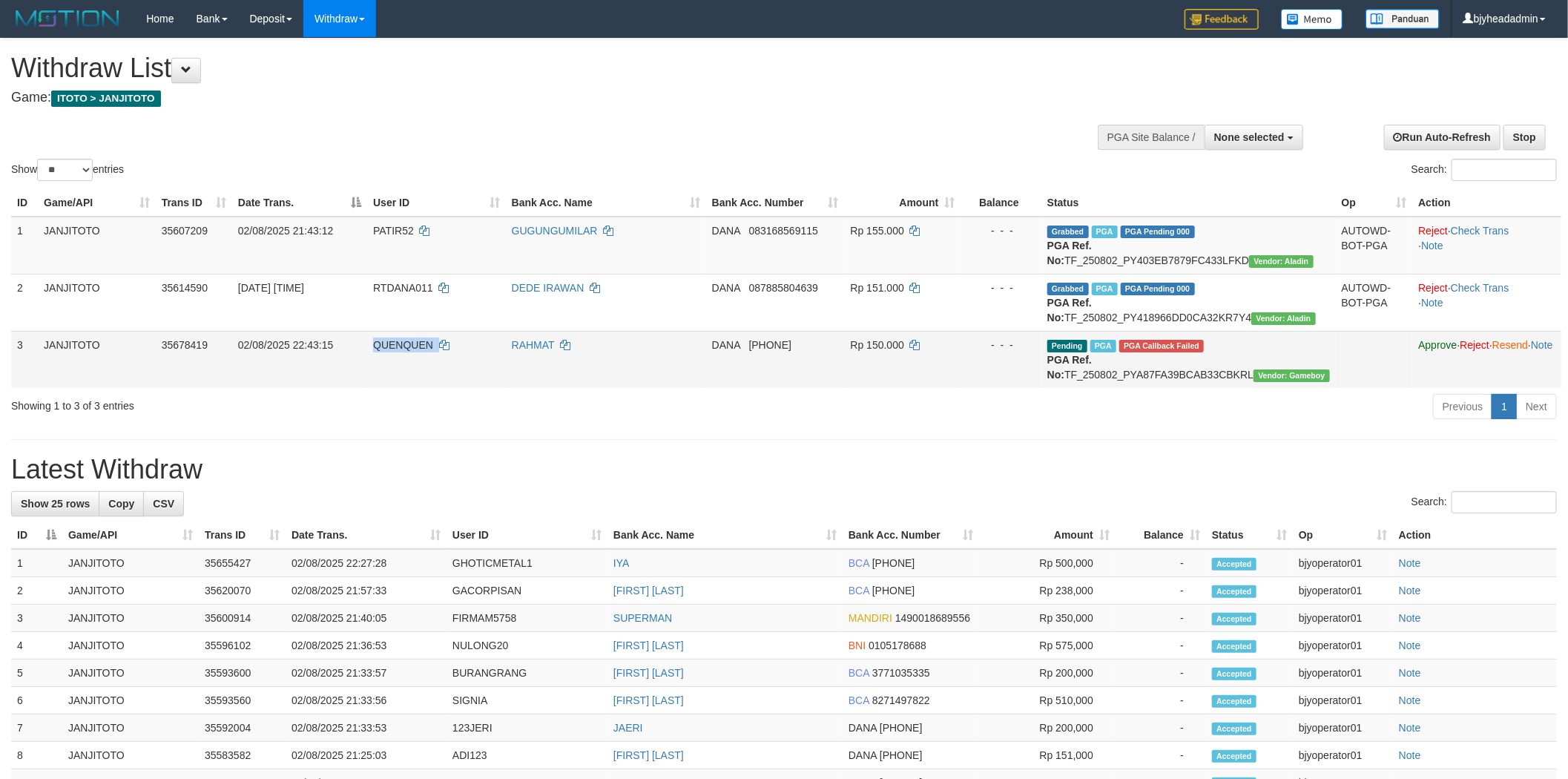 click on "QUENQUEN" at bounding box center (403, 345) 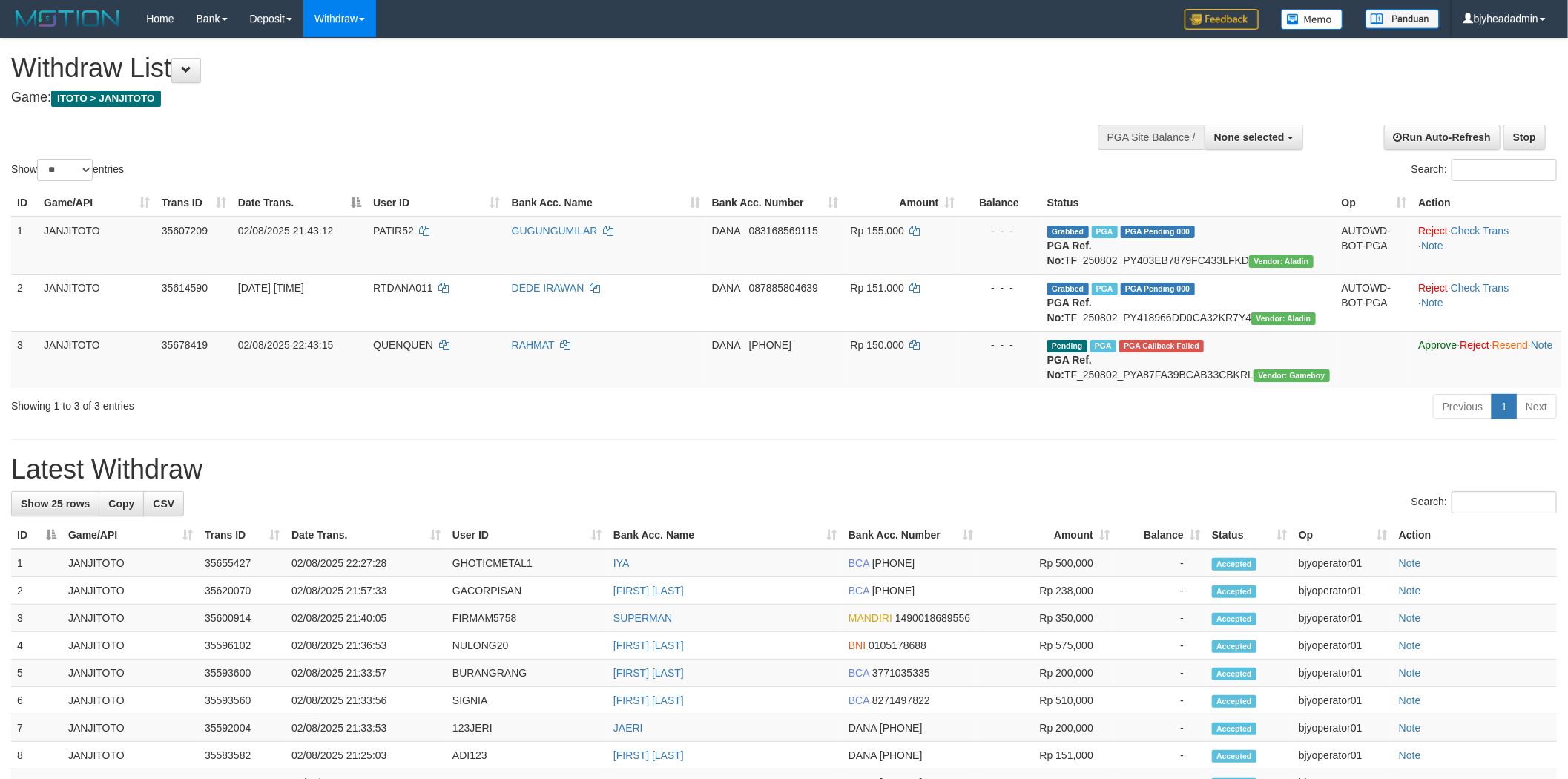 drag, startPoint x: 772, startPoint y: 461, endPoint x: 1272, endPoint y: 461, distance: 500 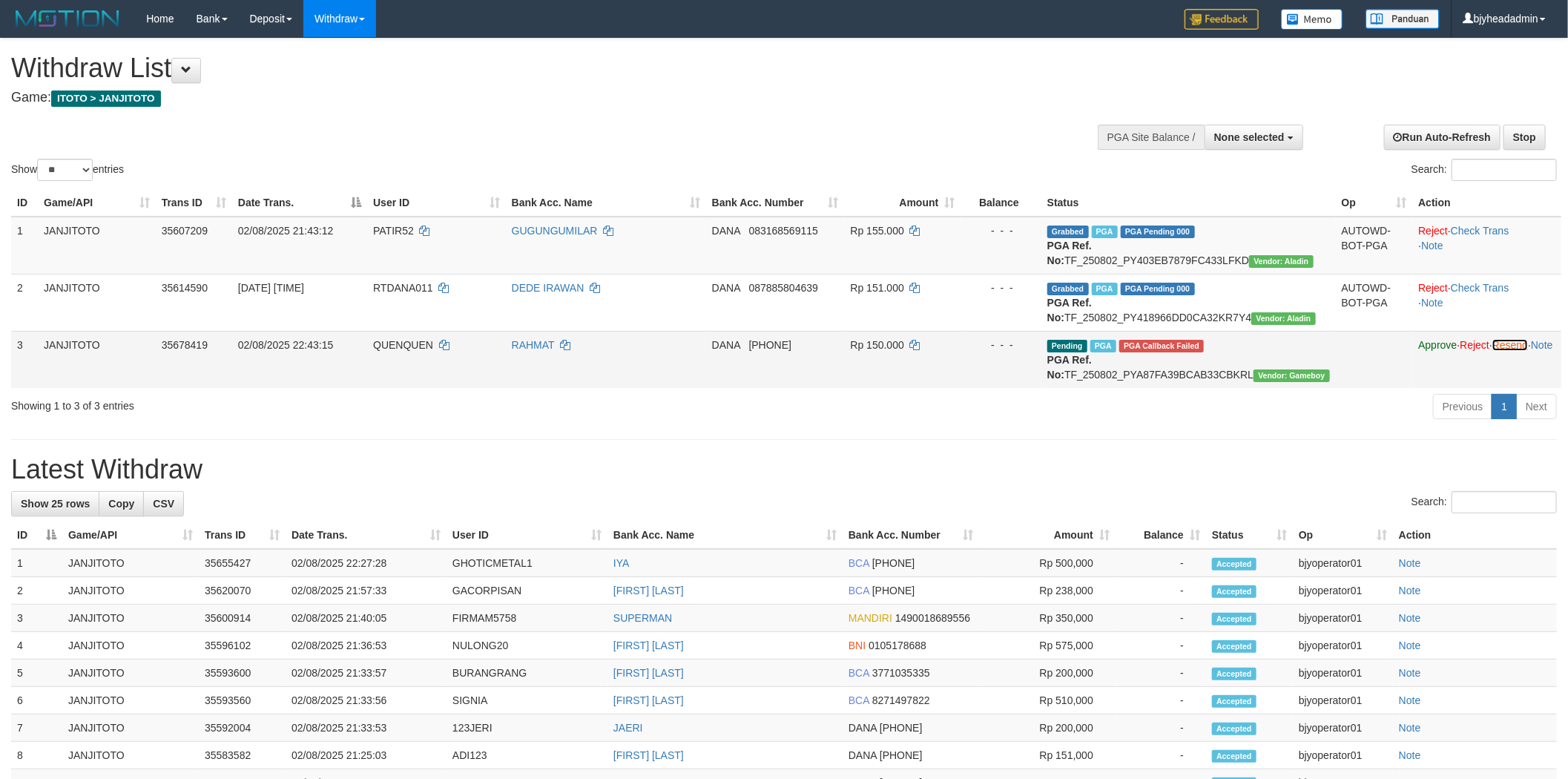 click on "Resend" at bounding box center (1510, 345) 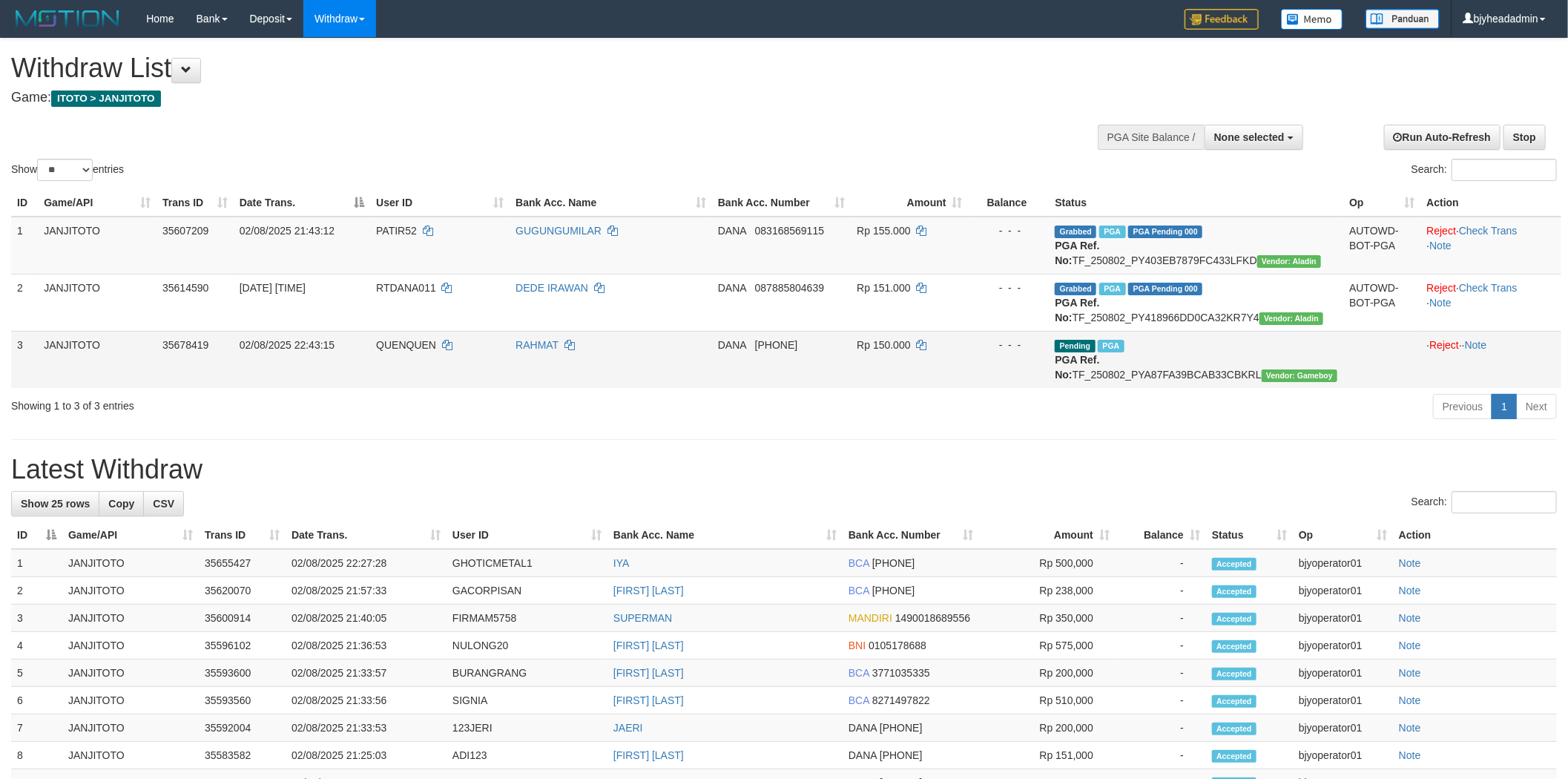 click on "Game:   ITOTO > JANJITOTO" at bounding box center [521, 98] 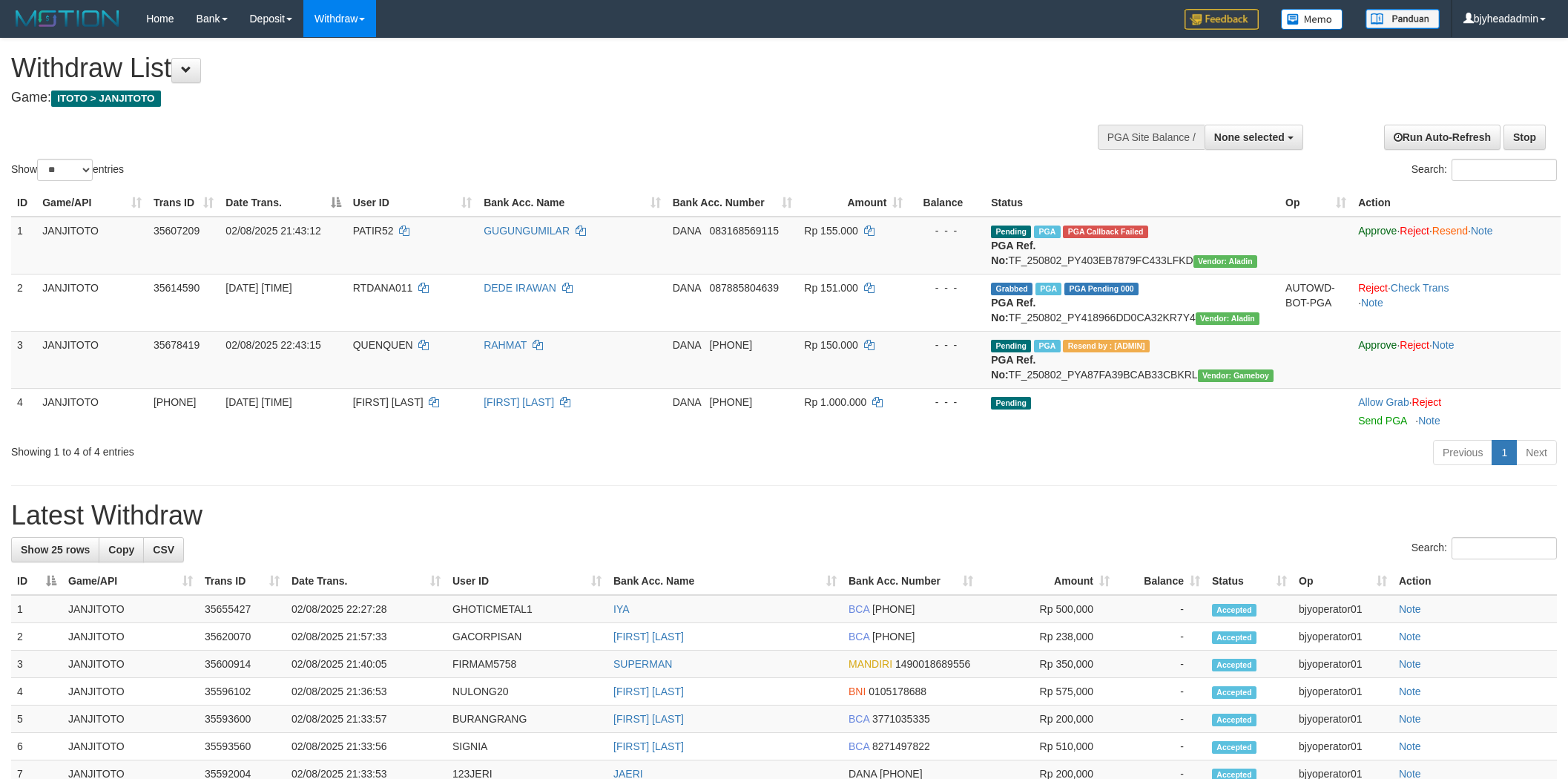 select 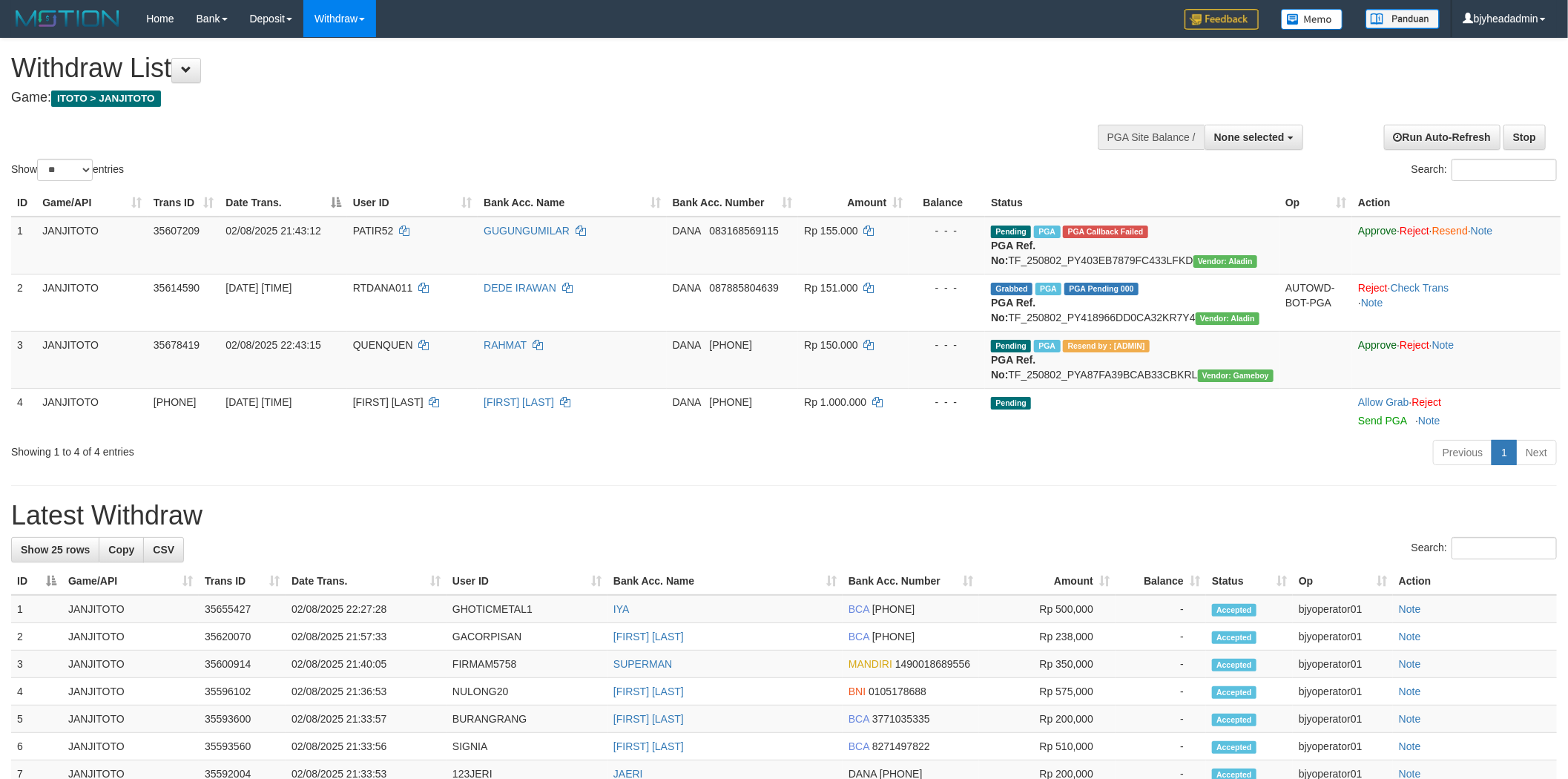 scroll, scrollTop: 0, scrollLeft: 0, axis: both 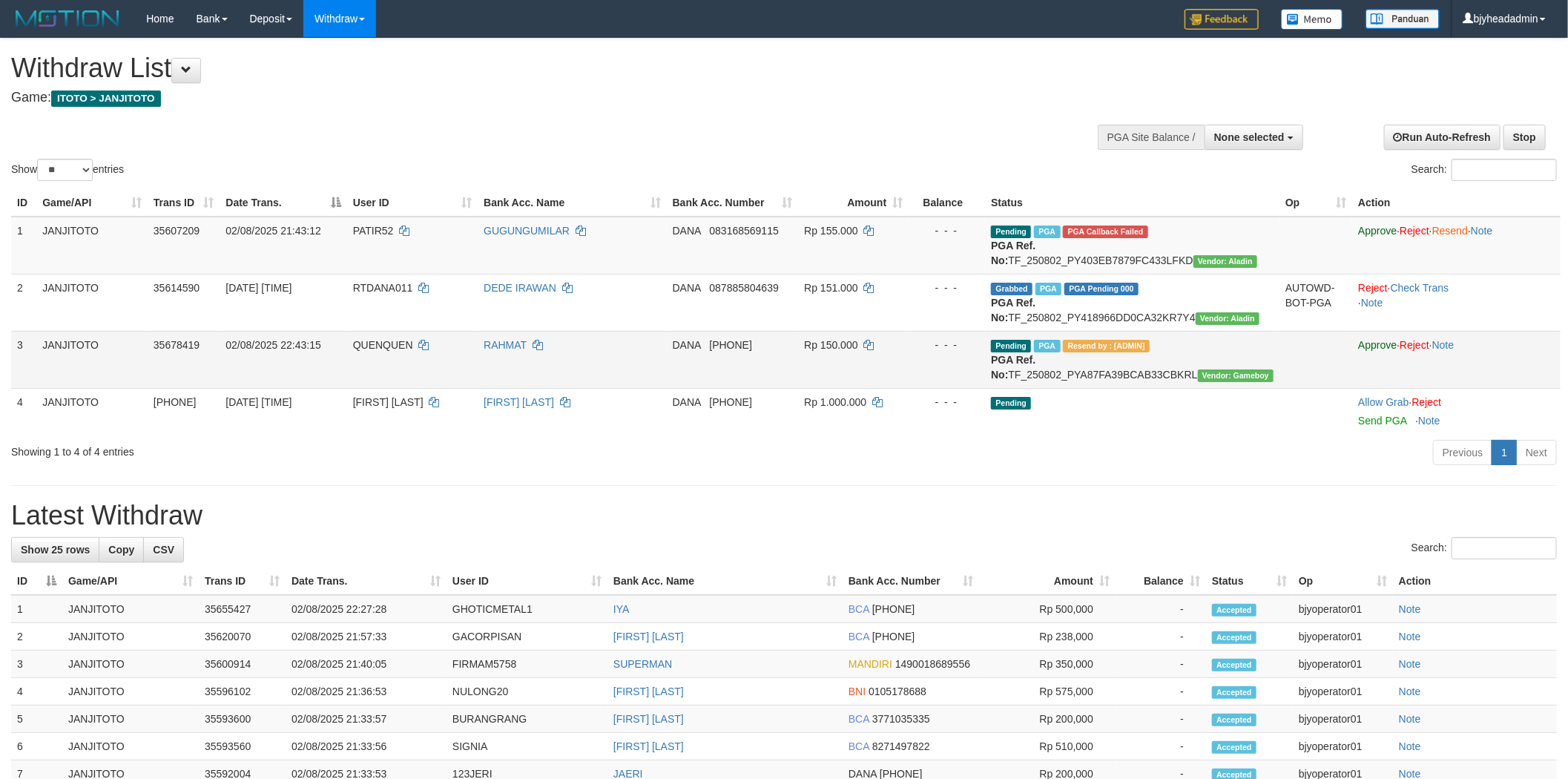 click on "Resend by : [ADMIN]" at bounding box center (1106, 346) 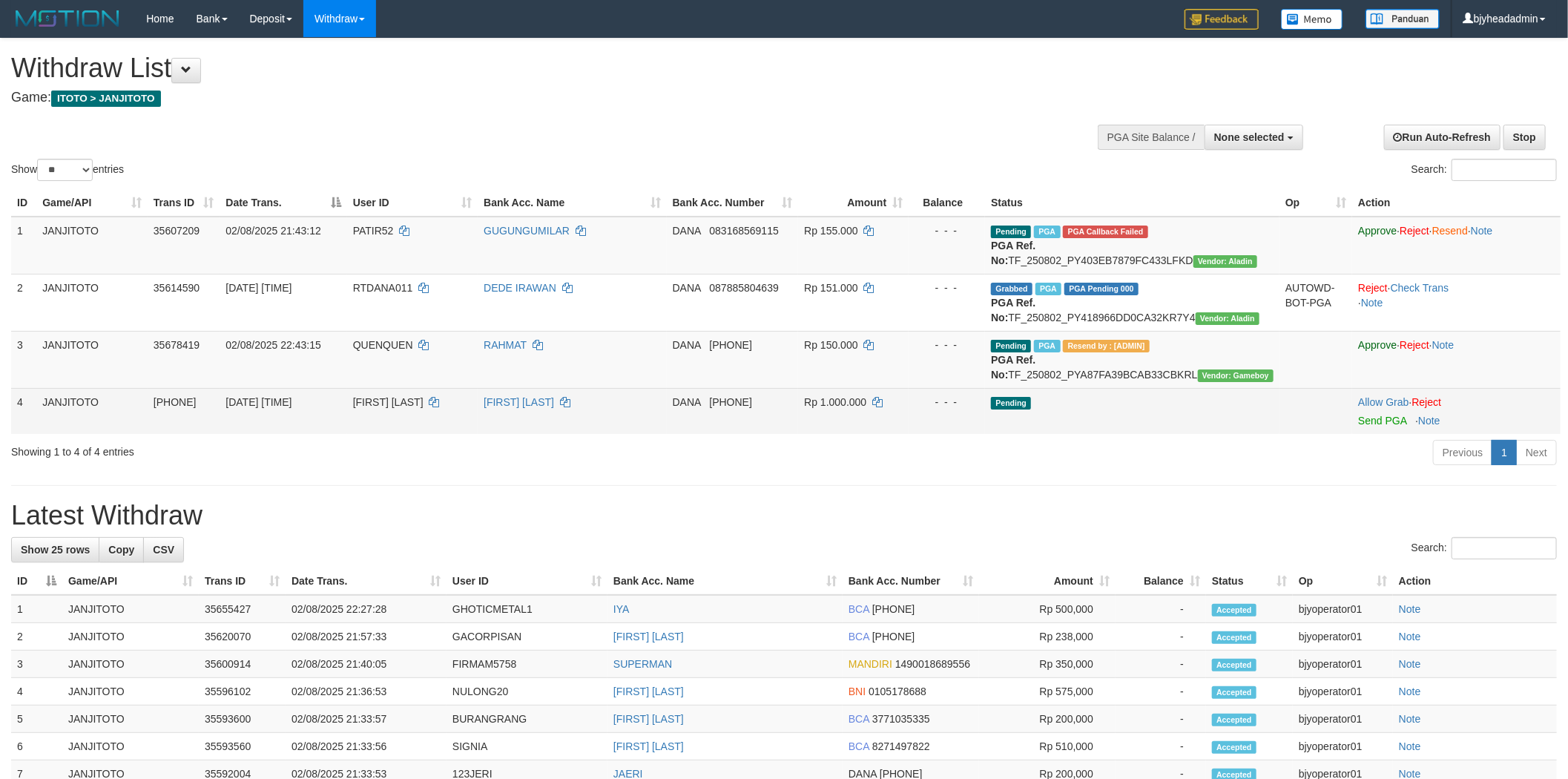 click on "Pending" at bounding box center (1132, 411) 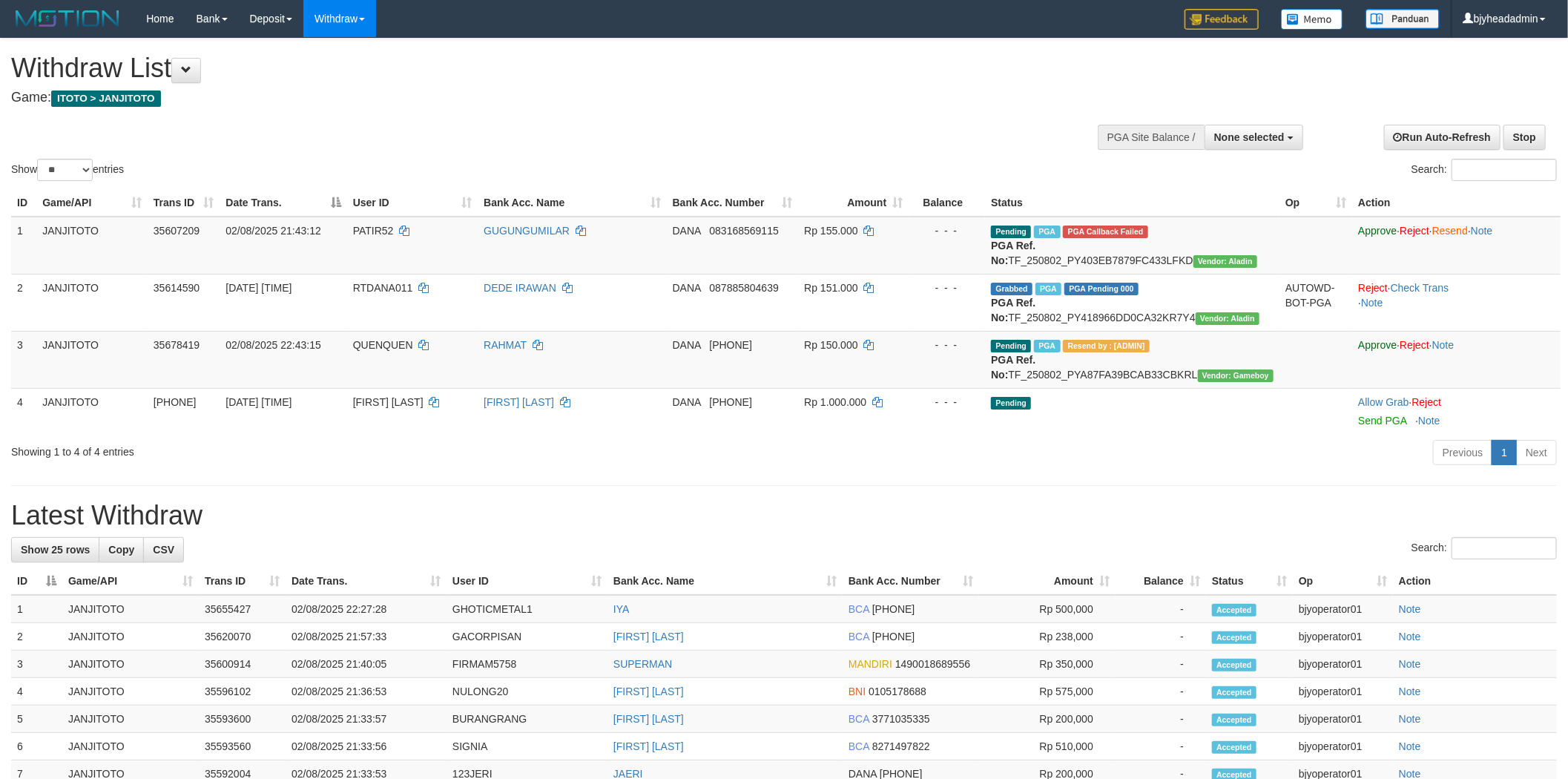 click on "Previous 1 Next" at bounding box center [1110, 454] 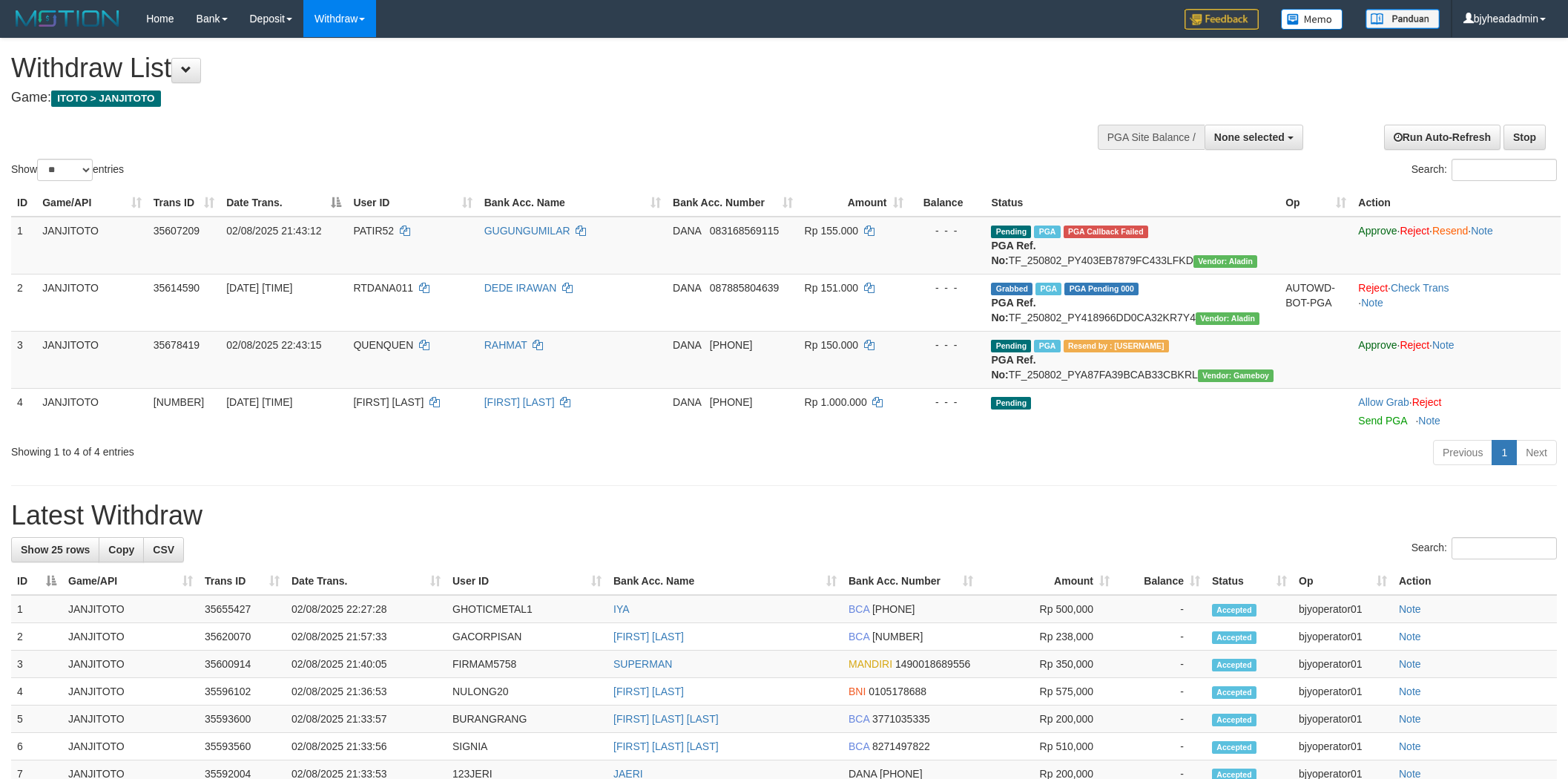 select 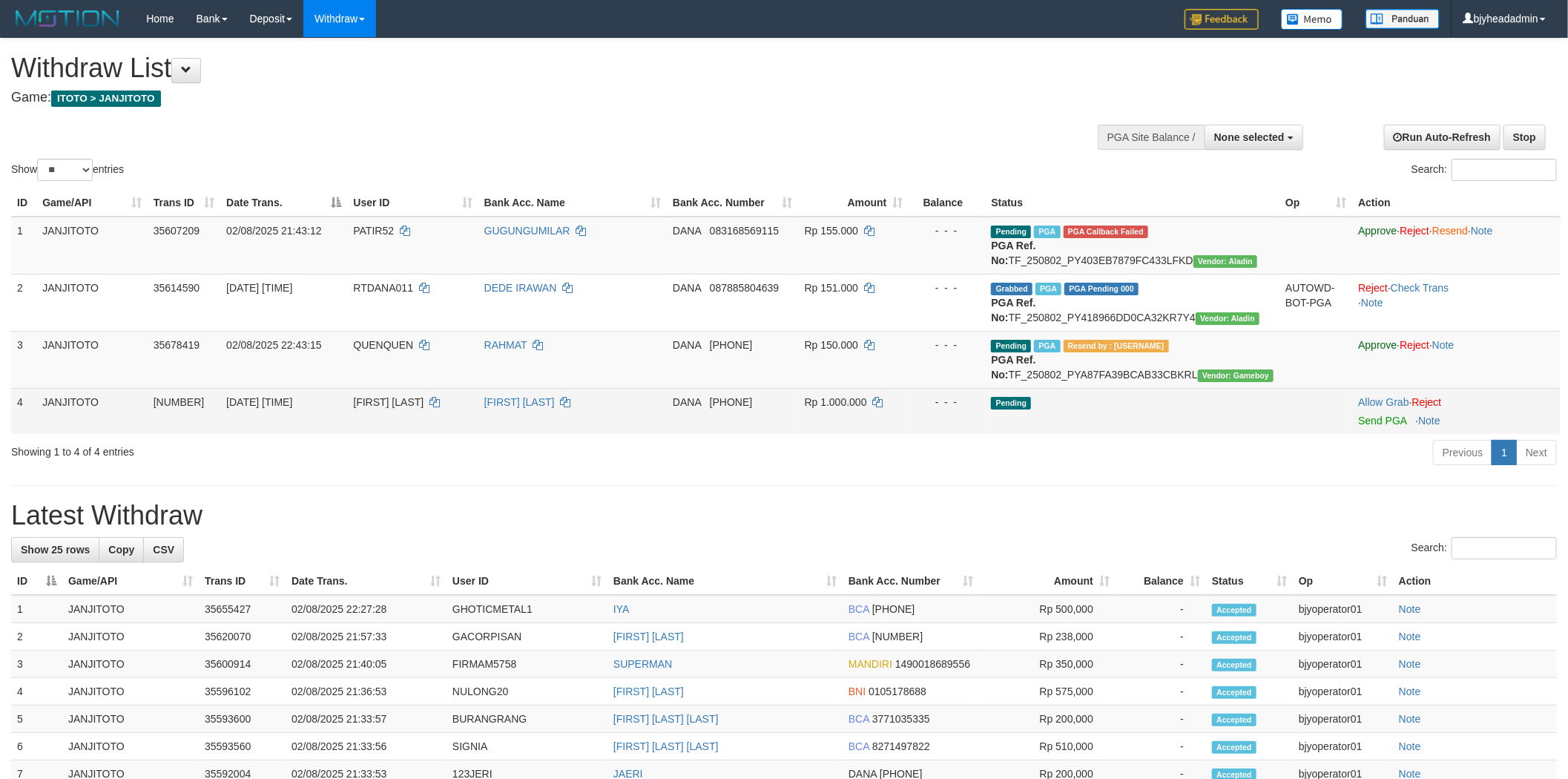 scroll, scrollTop: 0, scrollLeft: 0, axis: both 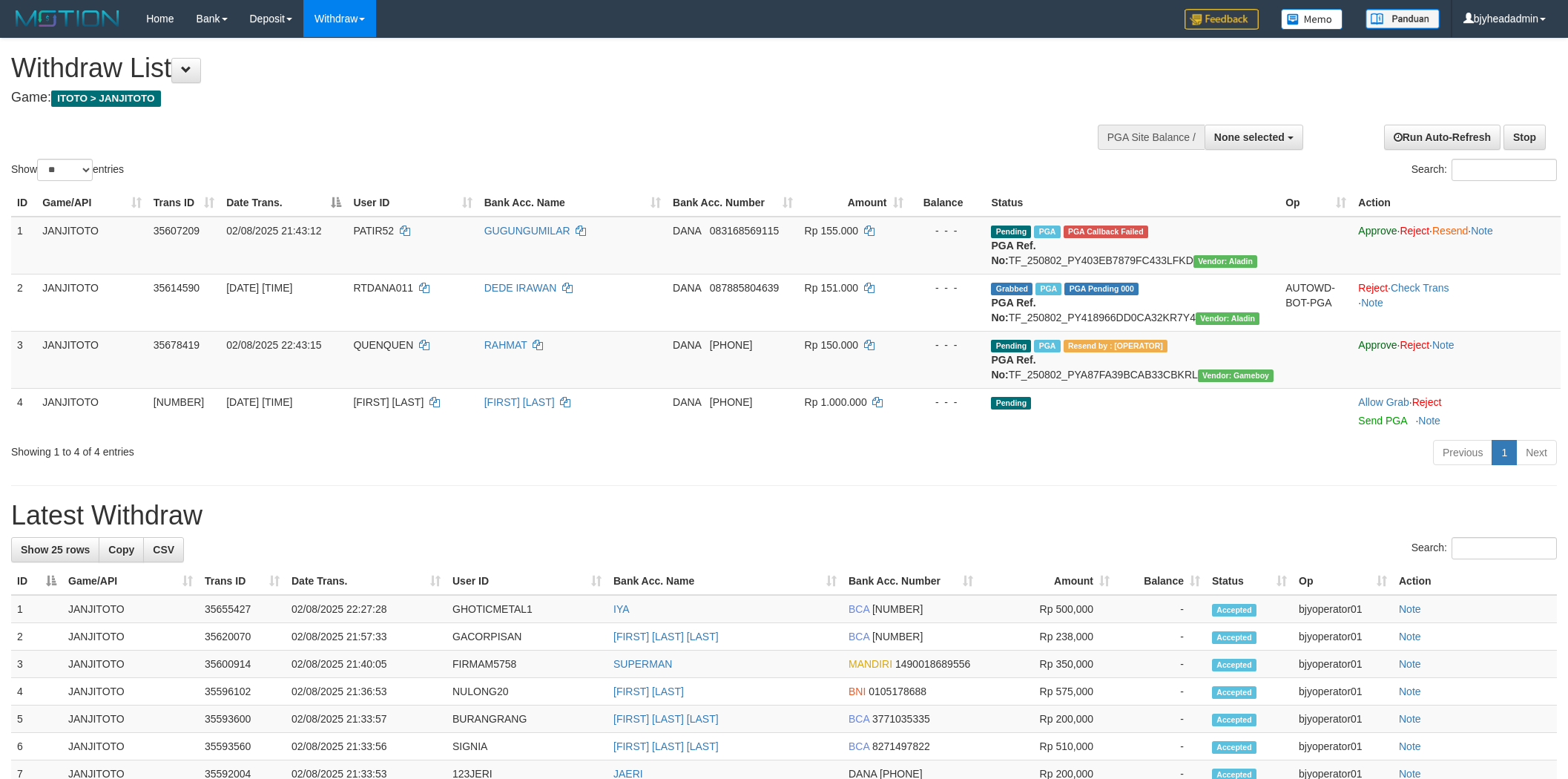 select 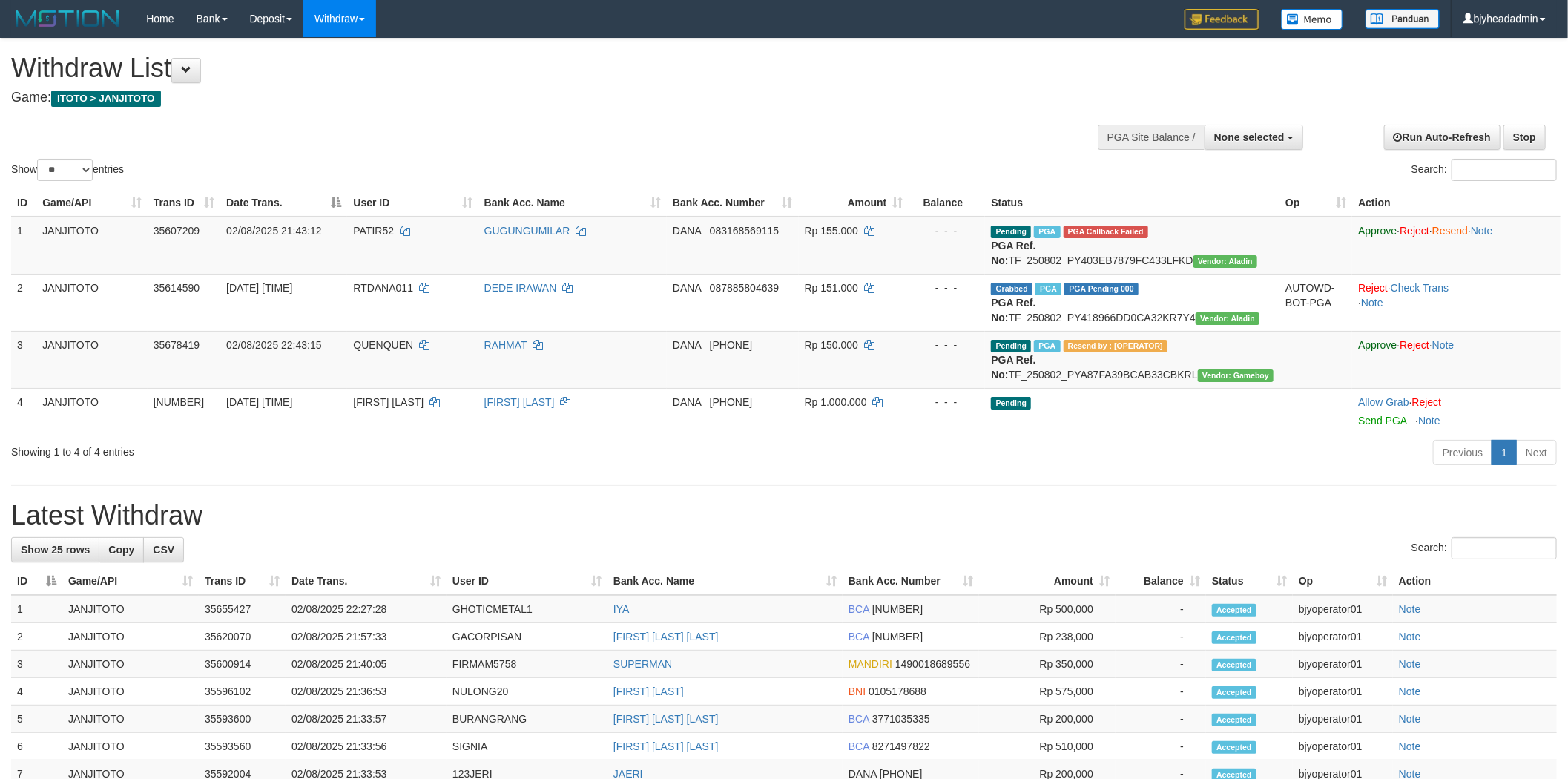 scroll, scrollTop: 0, scrollLeft: 0, axis: both 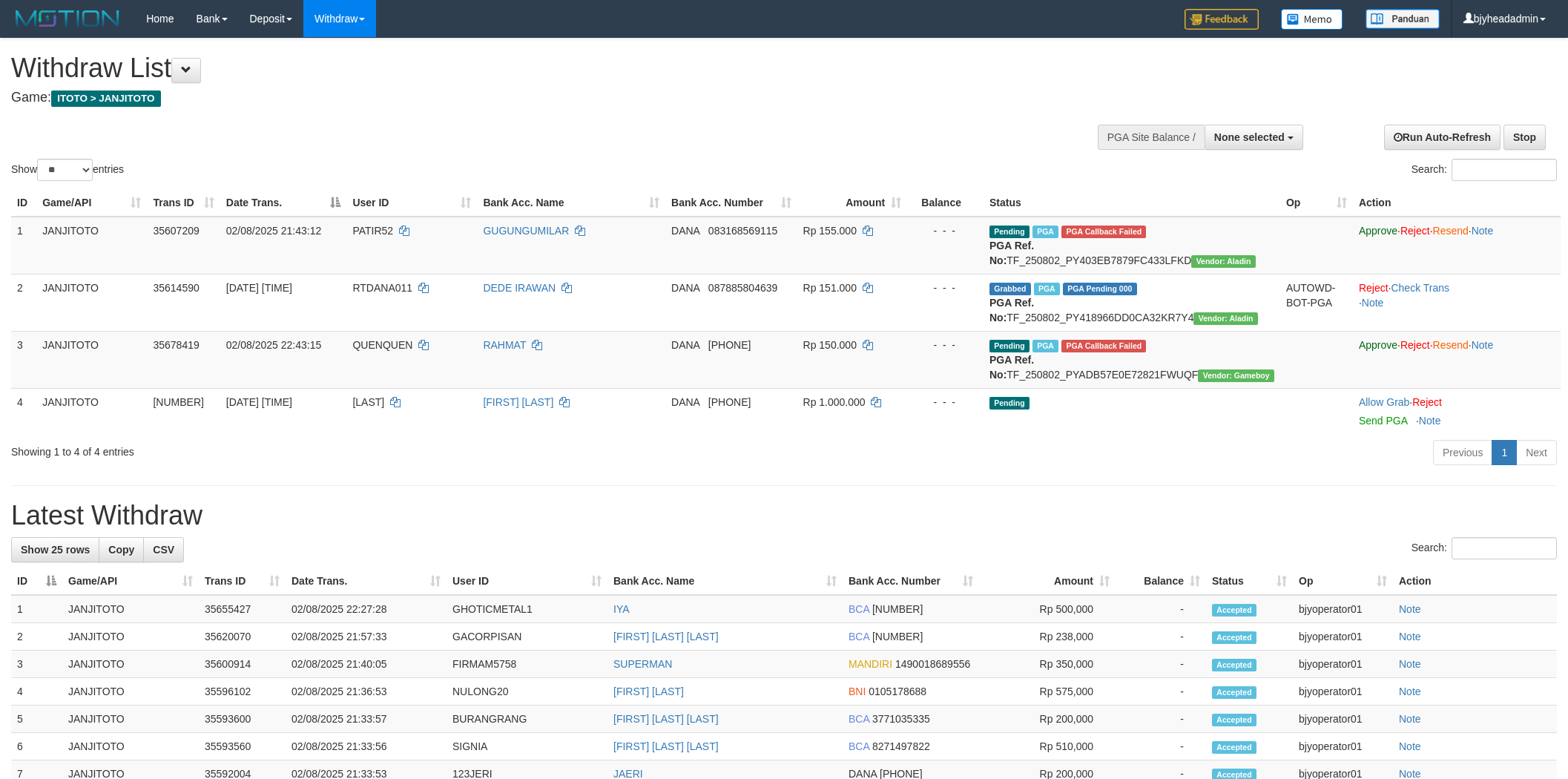 select 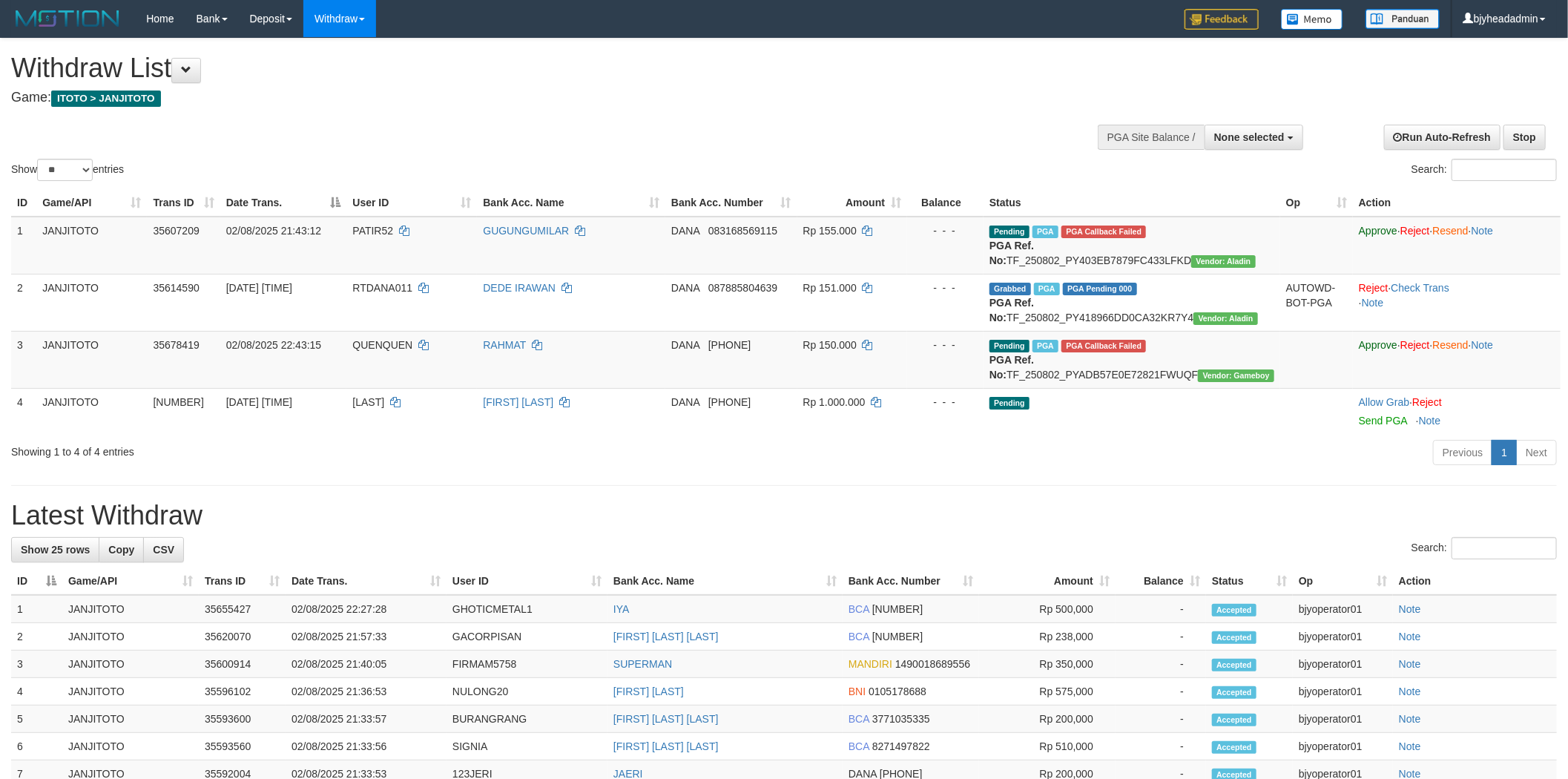 scroll, scrollTop: 0, scrollLeft: 0, axis: both 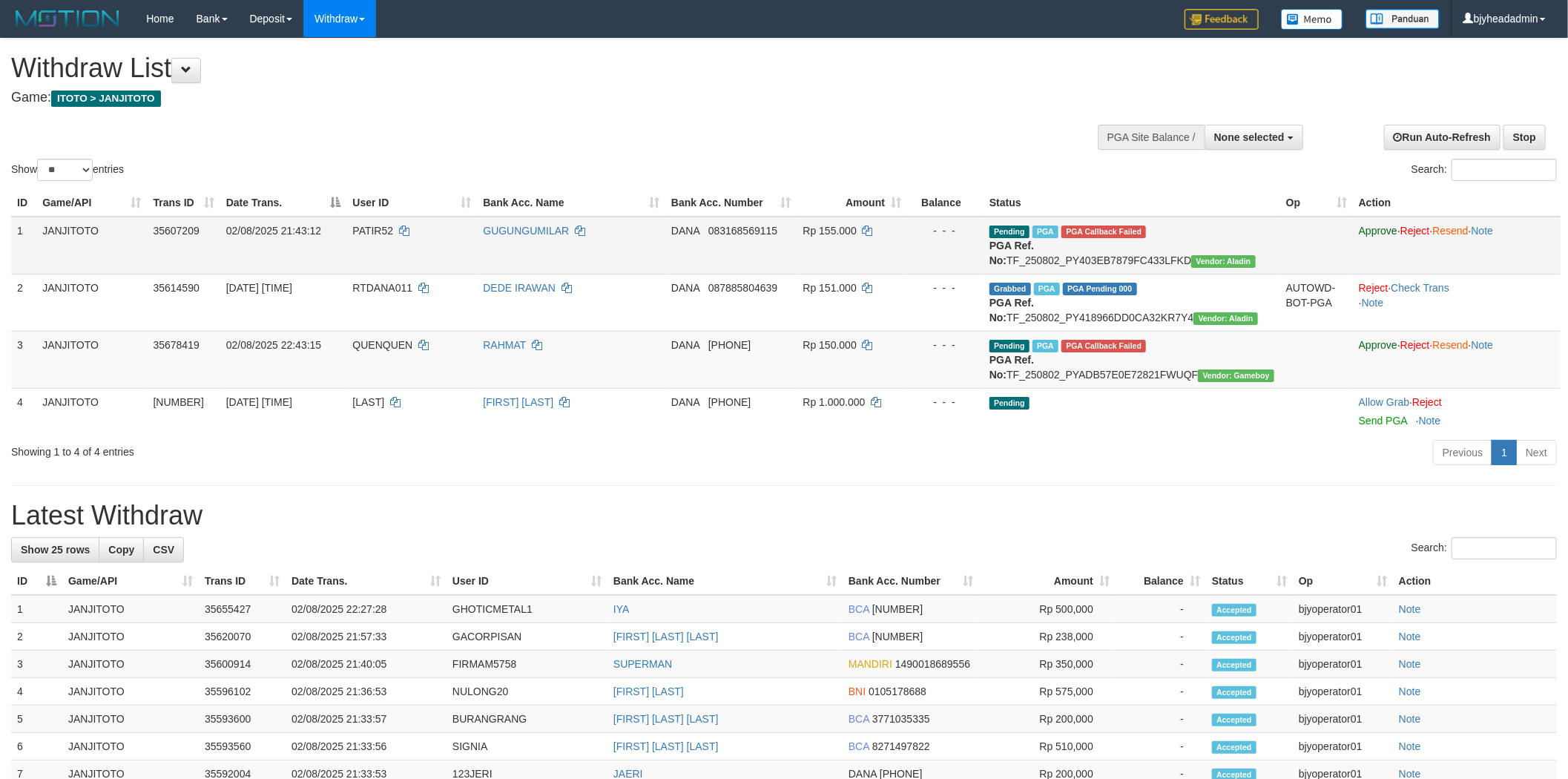 click on "Pending   PGA   PGA Callback Failed {"signature":"ef41340707f778b8f421ac0d8a2ec2db745b6a683b3385a634f17daefabff04d","reference_no":"TF_250802_PY403EB7879FC433LFKD","unique_id":"1156-35607209-20250802","amount":"155000.00","fee":"0.00","merchant_surcharge_rate":"0.00","charge_to":"MERC","payout_amount":"155000.00","disbursement_status":2,"disbursement_description":"FAILED","payout_at":null,"created_at":"2025-08-02 21:45:43","bank":{"code":"dana","name":"DANA","account_number":"083168569115","account_name":"GUGUNGUMILAR"},"failure_reason":"failed"} PGA Ref. No:  TF_250802_PY403EB7879FC433LFKD  Vendor: Aladin" at bounding box center (1132, 246) 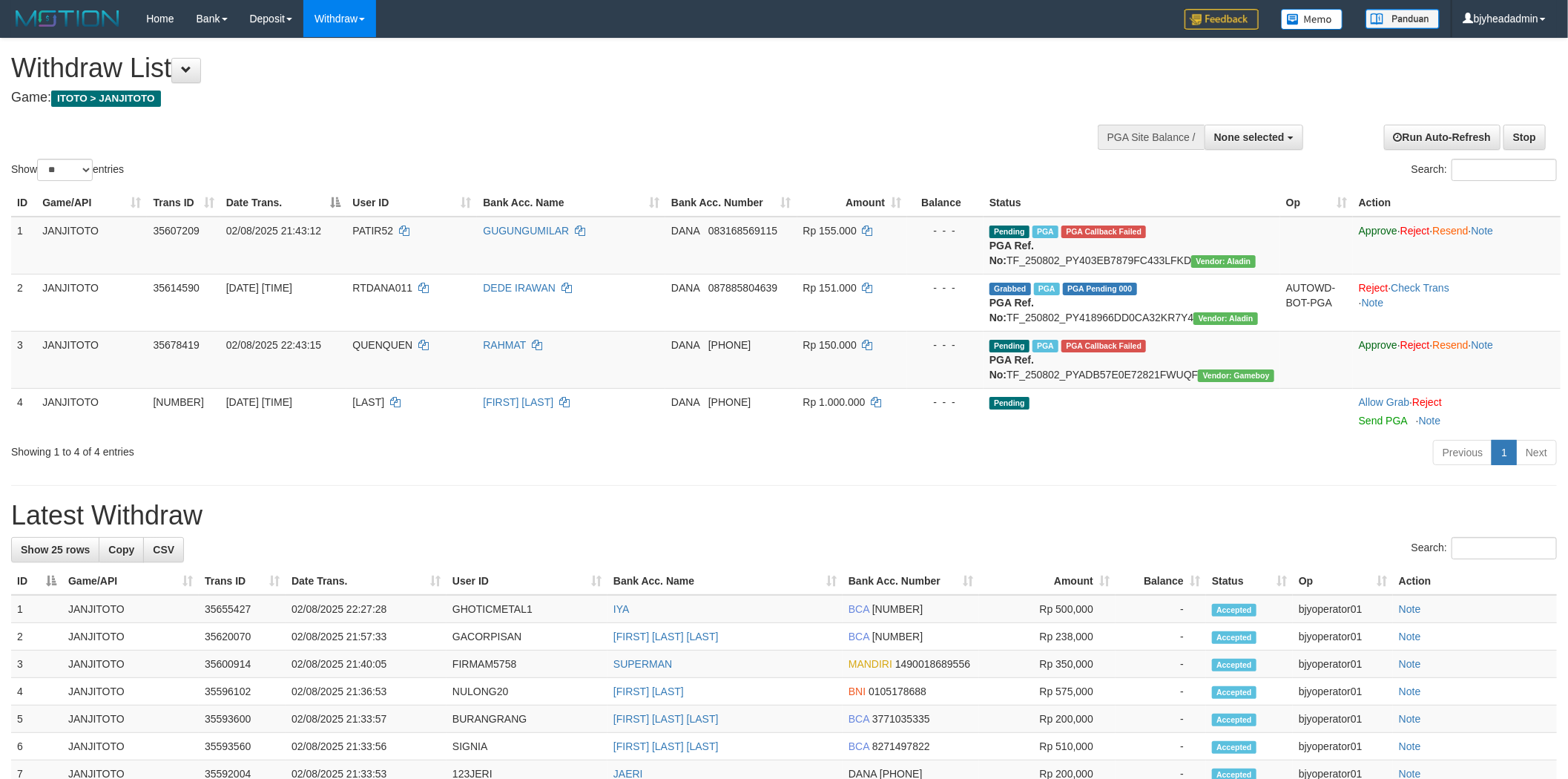 copy on "TF_250802_PY403EB7879FC433LFKD" 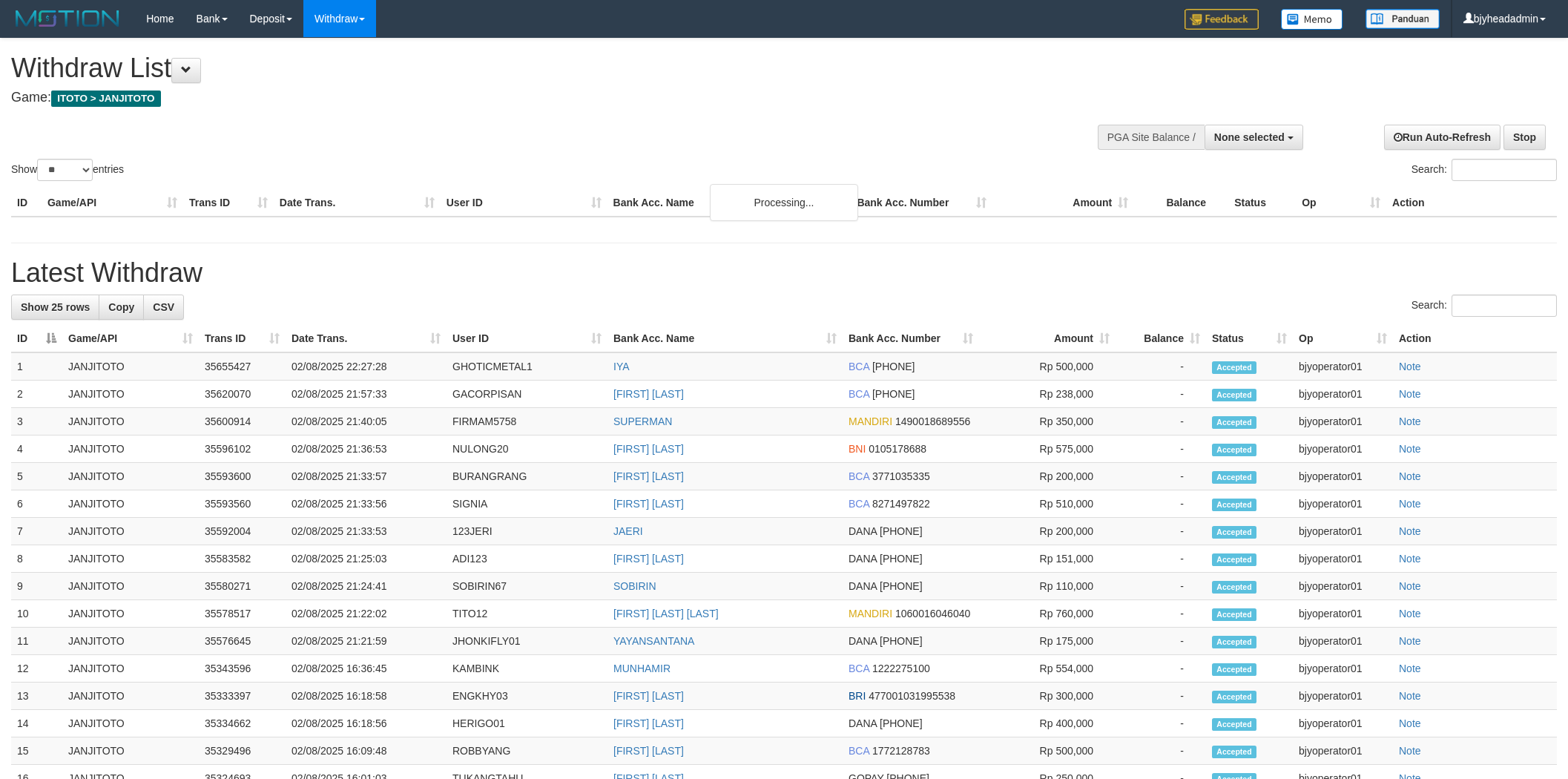 select 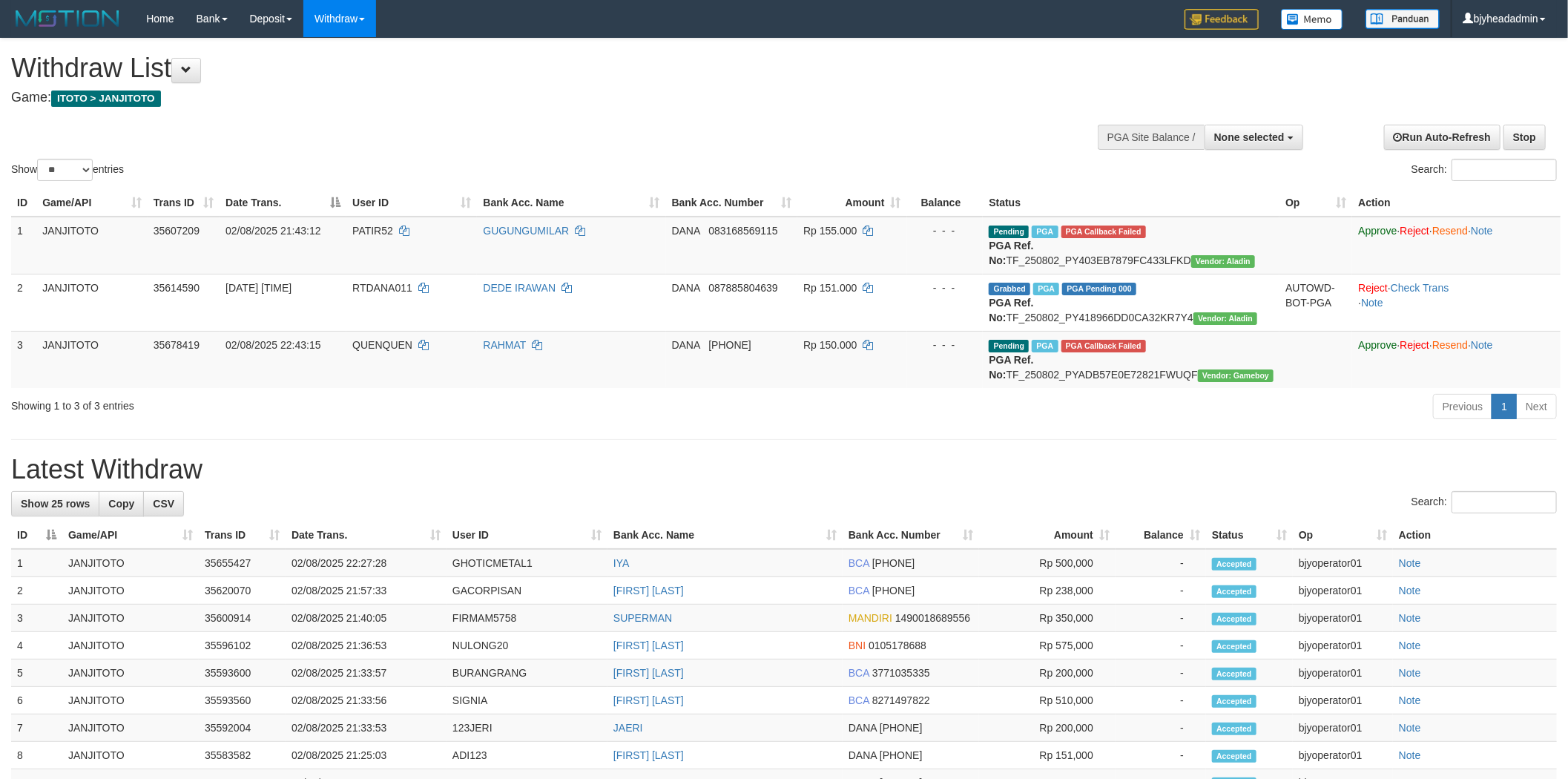 scroll, scrollTop: 0, scrollLeft: 0, axis: both 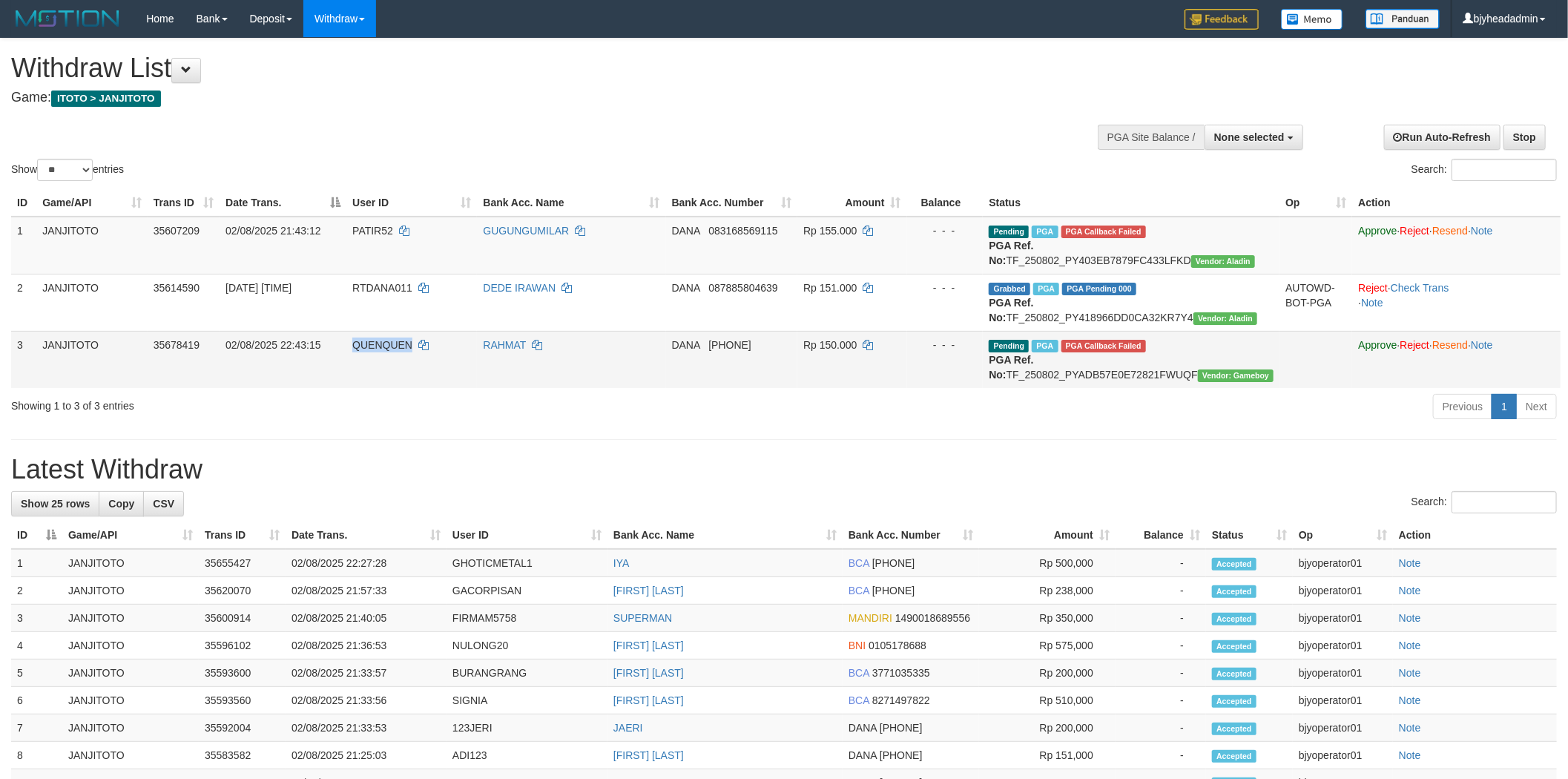 drag, startPoint x: 372, startPoint y: 367, endPoint x: 409, endPoint y: 372, distance: 37.33631 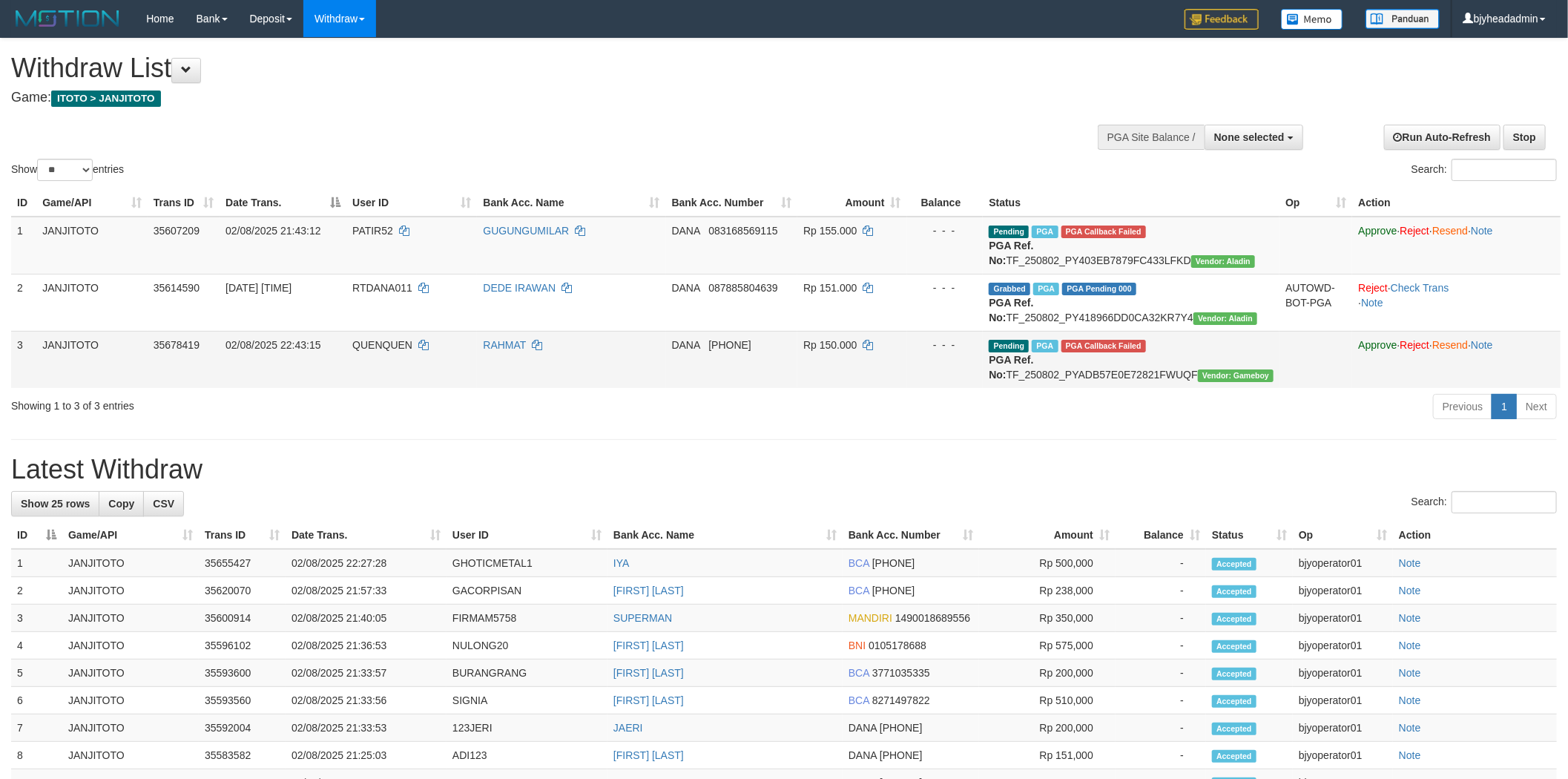 click on "Pending   PGA   PGA Callback Failed {"signature":"a53d4be295f4cc7017aae946c0e8fbfe5a4dcbacc39276202a3bc8f6fb23e4d4","reference_no":"TF_250802_PYADB57E0E72821FWUQF","unique_id":"1156-35678419-20250802-1","amount":"150000.00","fee":"0.00","merchant_surcharge_rate":"0.00","charge_to":"MERC","payout_amount":"150000.00","disbursement_status":2,"disbursement_description":"FAILED","payout_at":null,"created_at":"2025-08-02 23:00:21","bank":{"code":"dana","name":"DANA","account_number":"[PHONE]","account_name":"[FIRST]"},"failure_reason":"failed"} PGA Ref. No:  TF_250802_PYADB57E0E72821FWUQF  Vendor: Gameboy" at bounding box center (1131, 359) 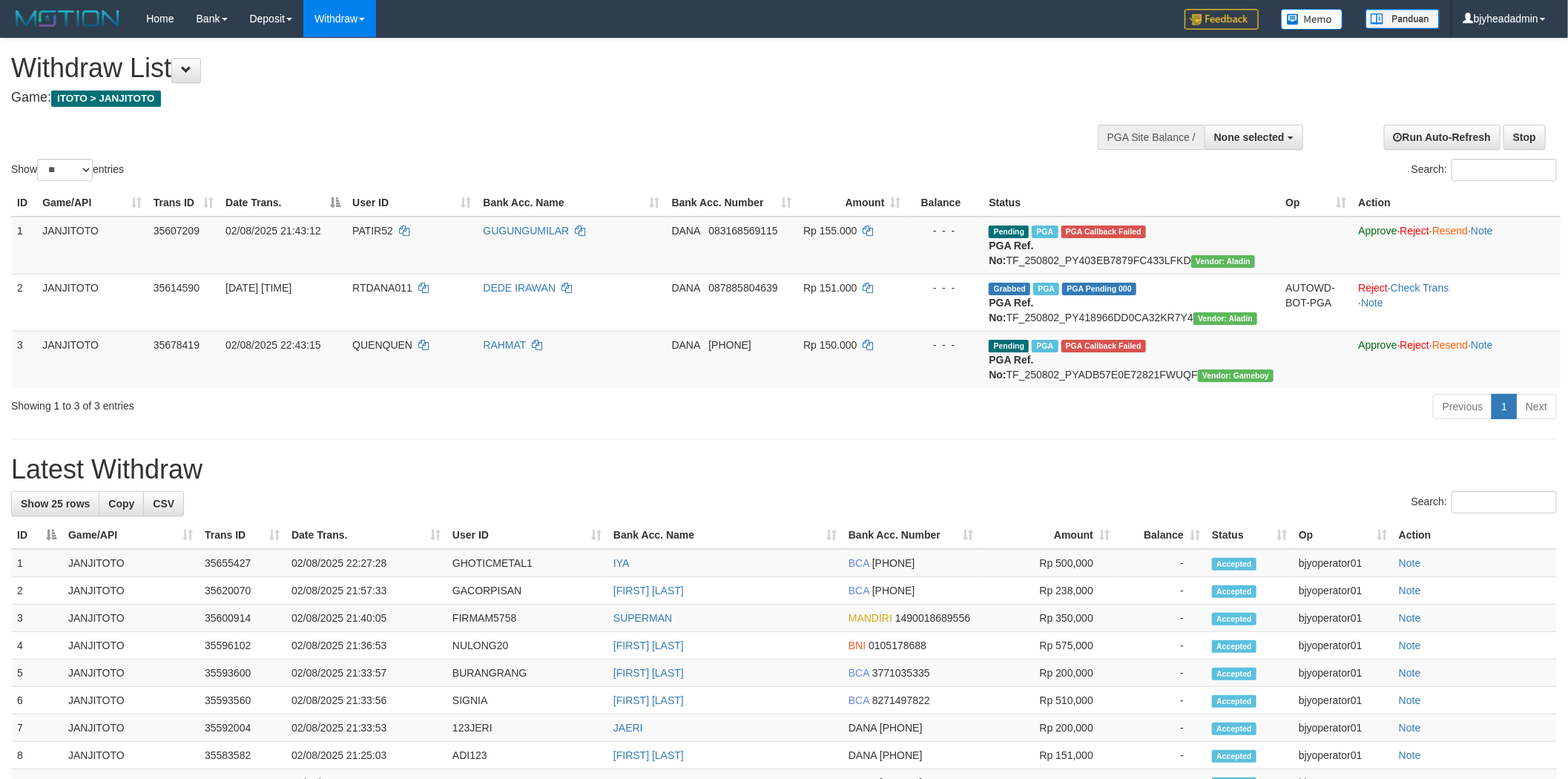 click on "**********" at bounding box center [784, 679] 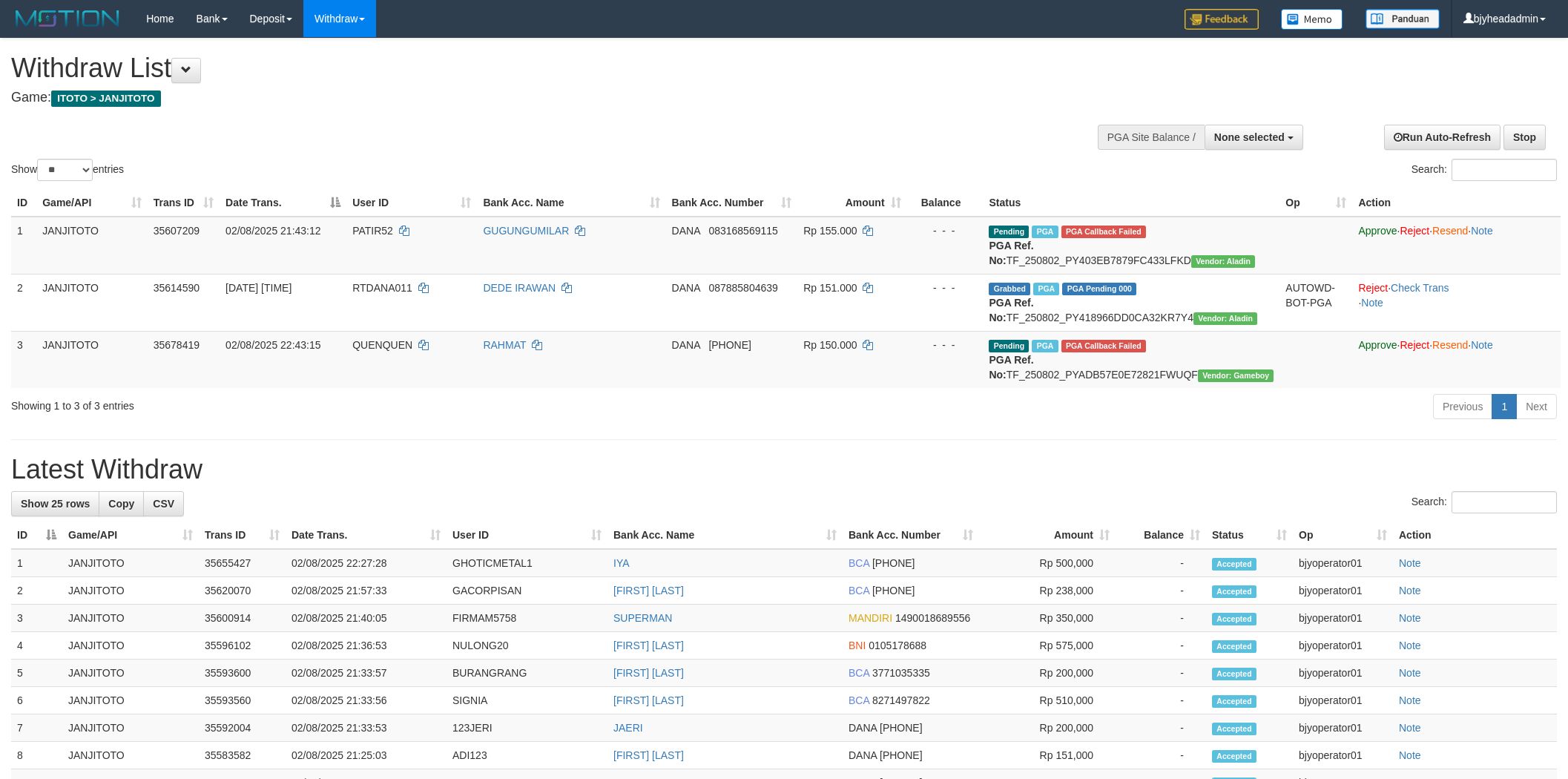 select 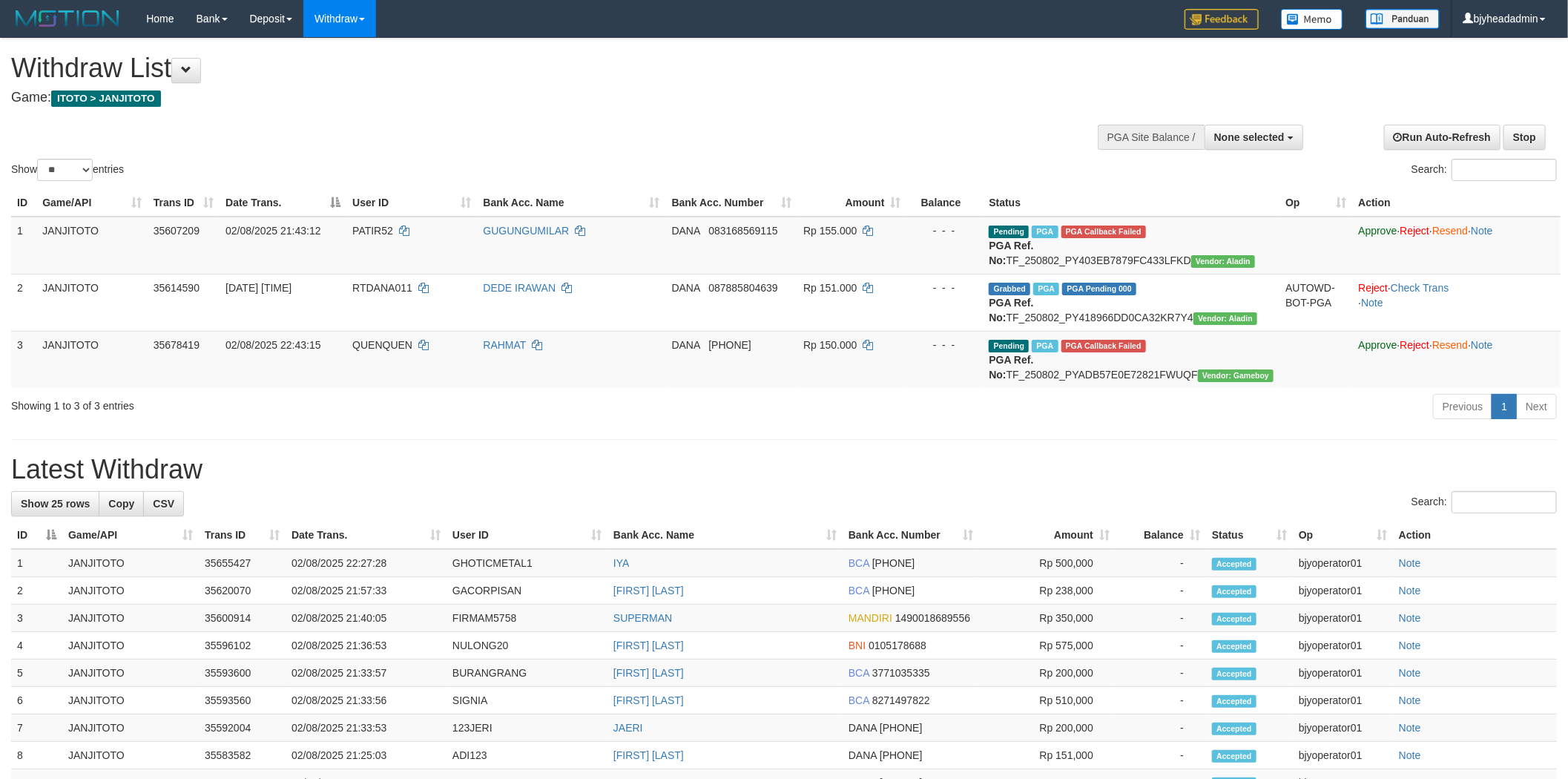 scroll, scrollTop: 0, scrollLeft: 0, axis: both 